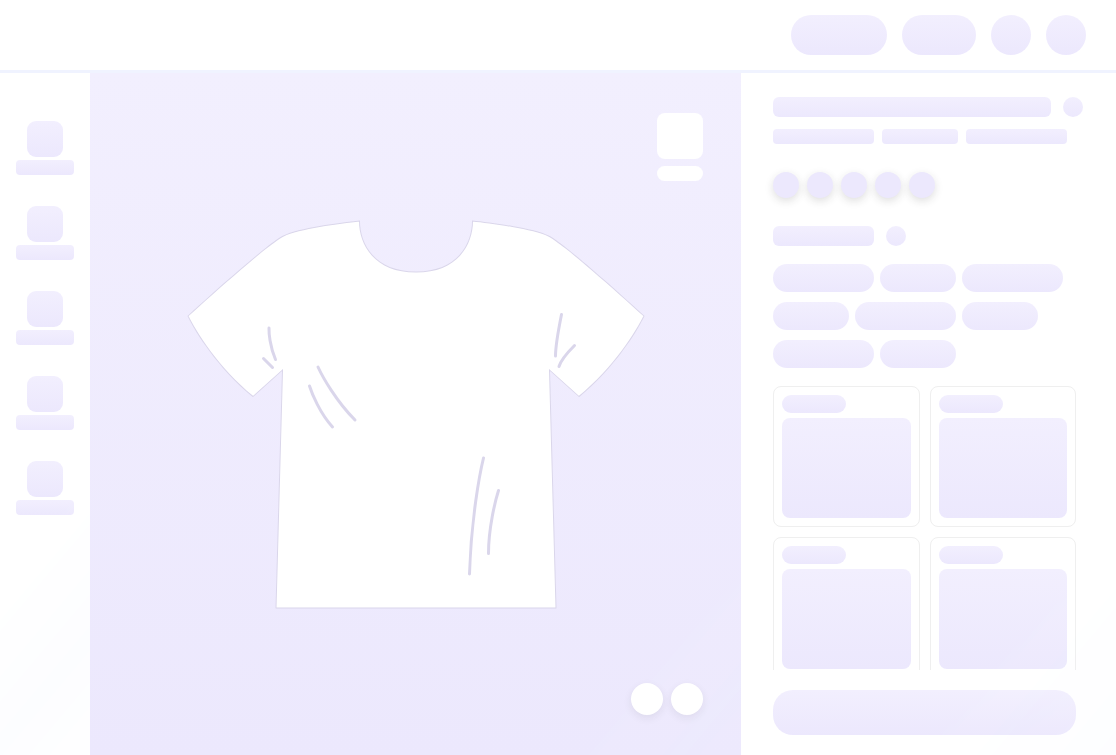 scroll, scrollTop: 0, scrollLeft: 0, axis: both 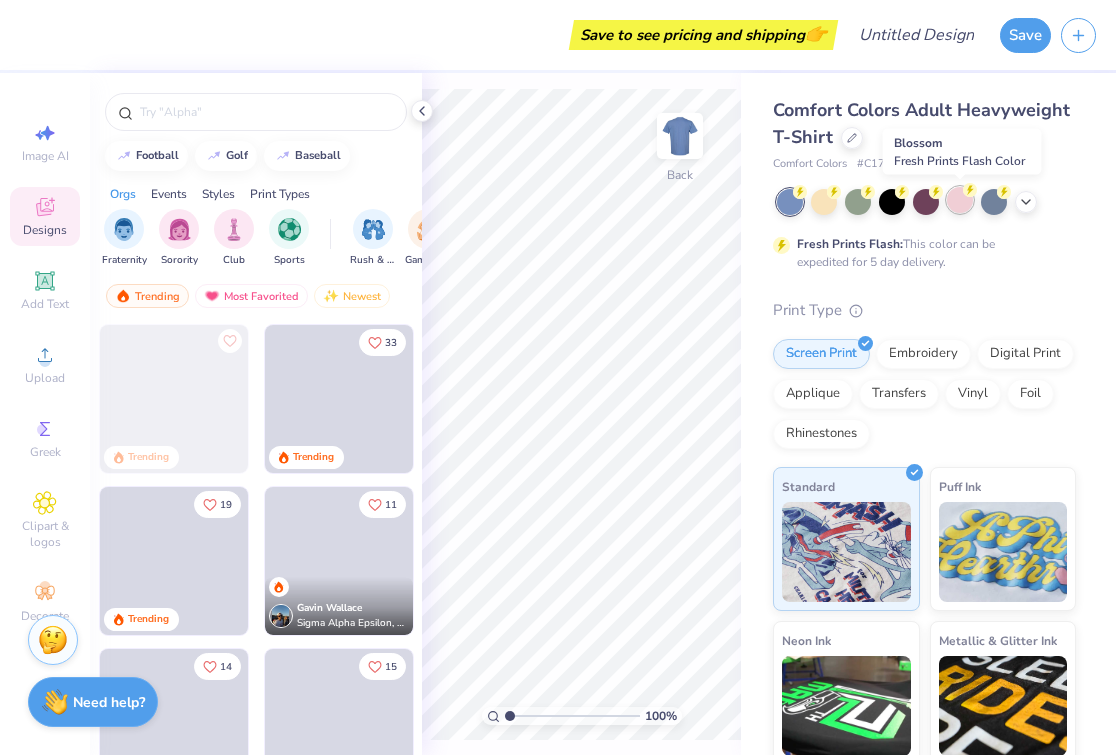 click at bounding box center (960, 200) 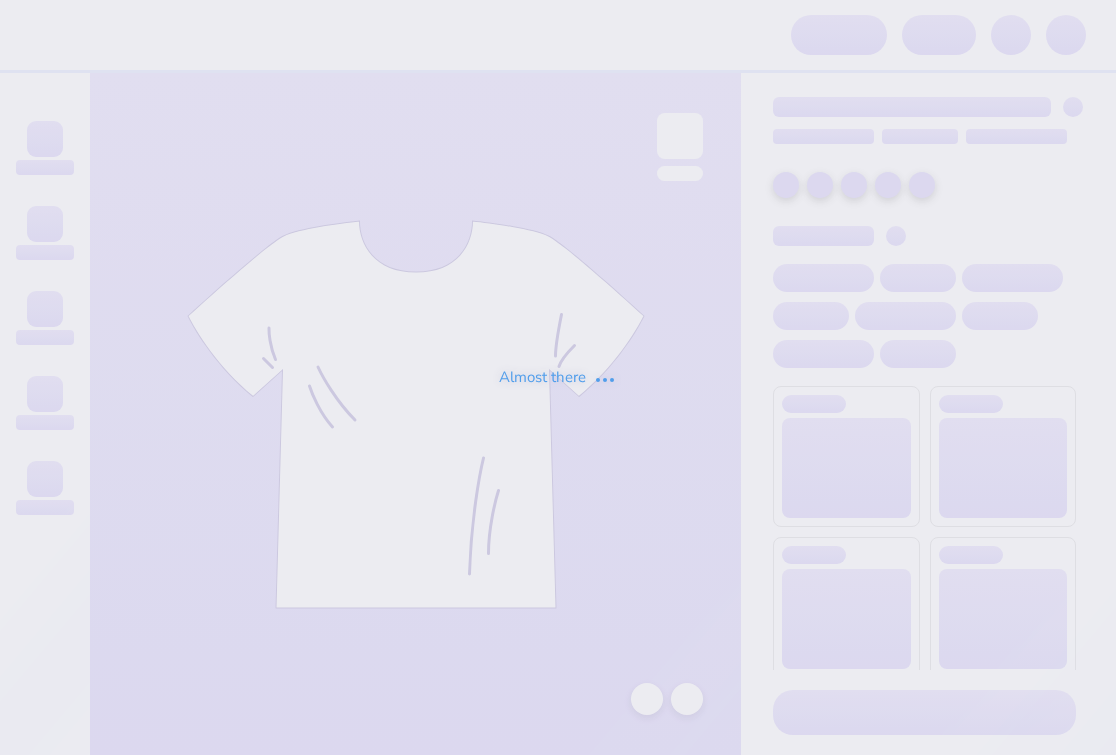 scroll, scrollTop: 0, scrollLeft: 0, axis: both 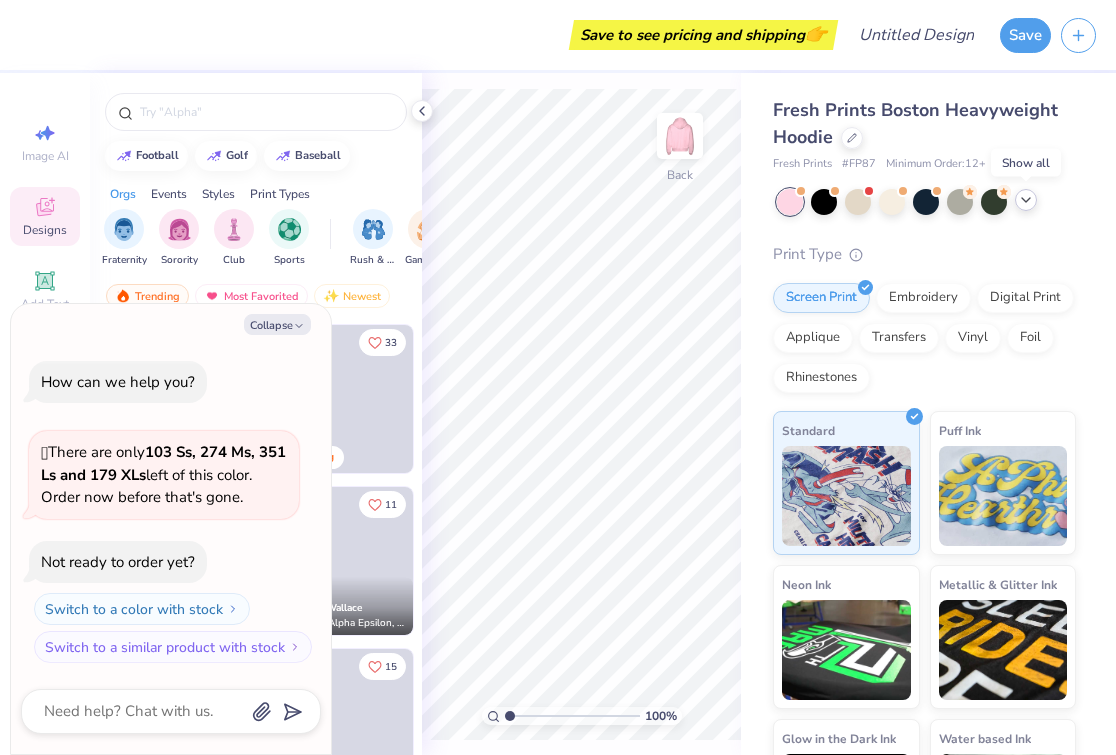 click 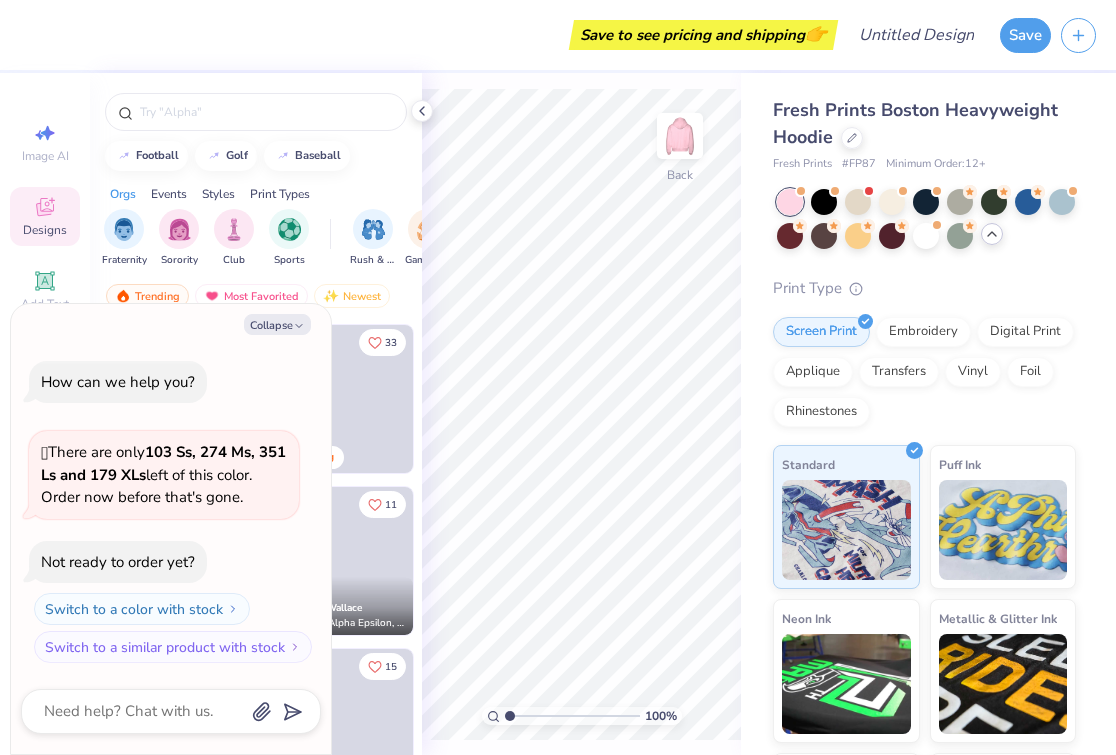 type on "x" 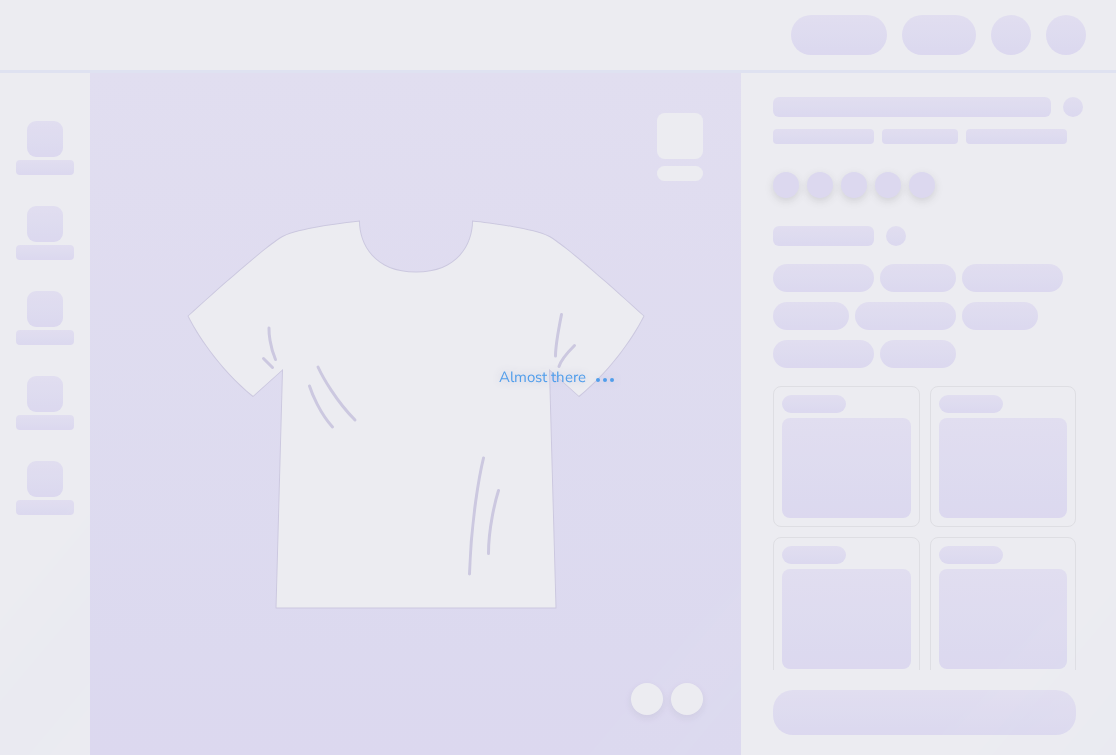 scroll, scrollTop: 0, scrollLeft: 0, axis: both 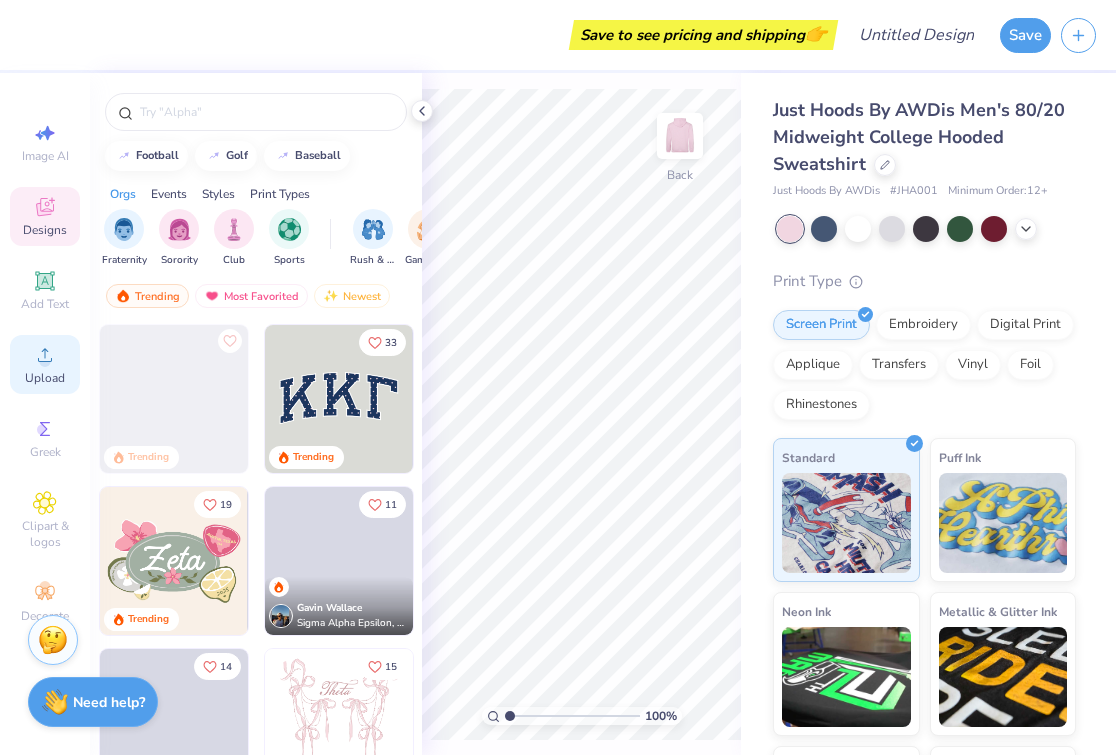 click on "Upload" at bounding box center [45, 378] 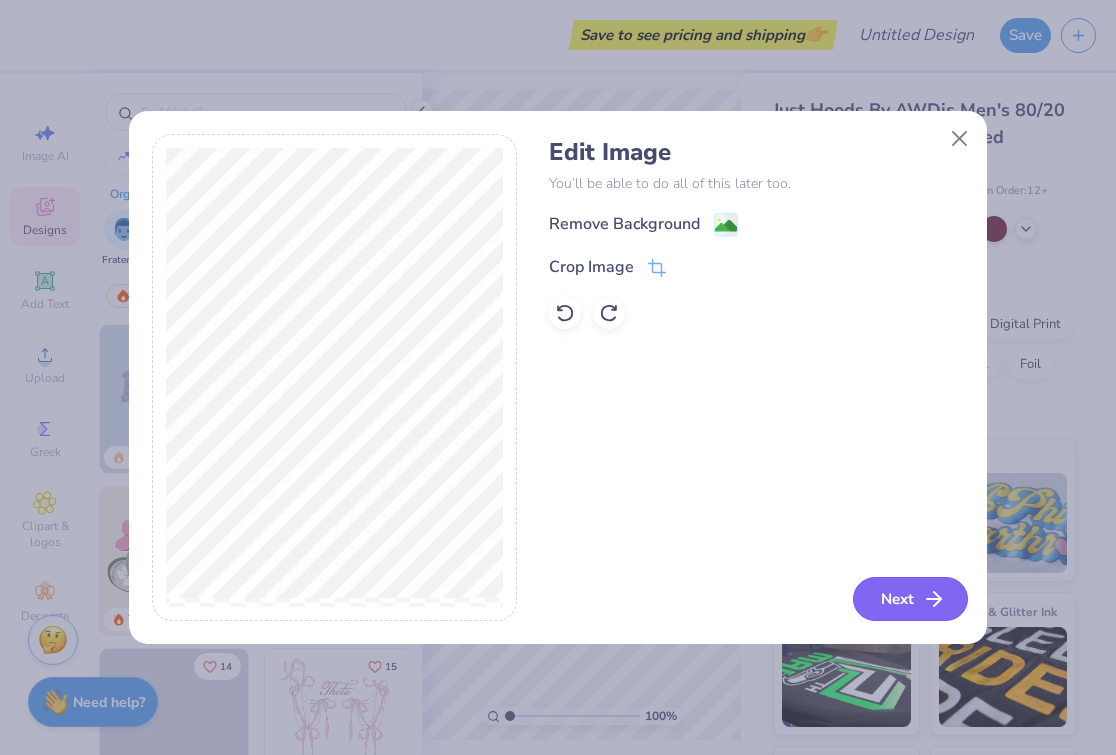 click on "Next" at bounding box center [910, 599] 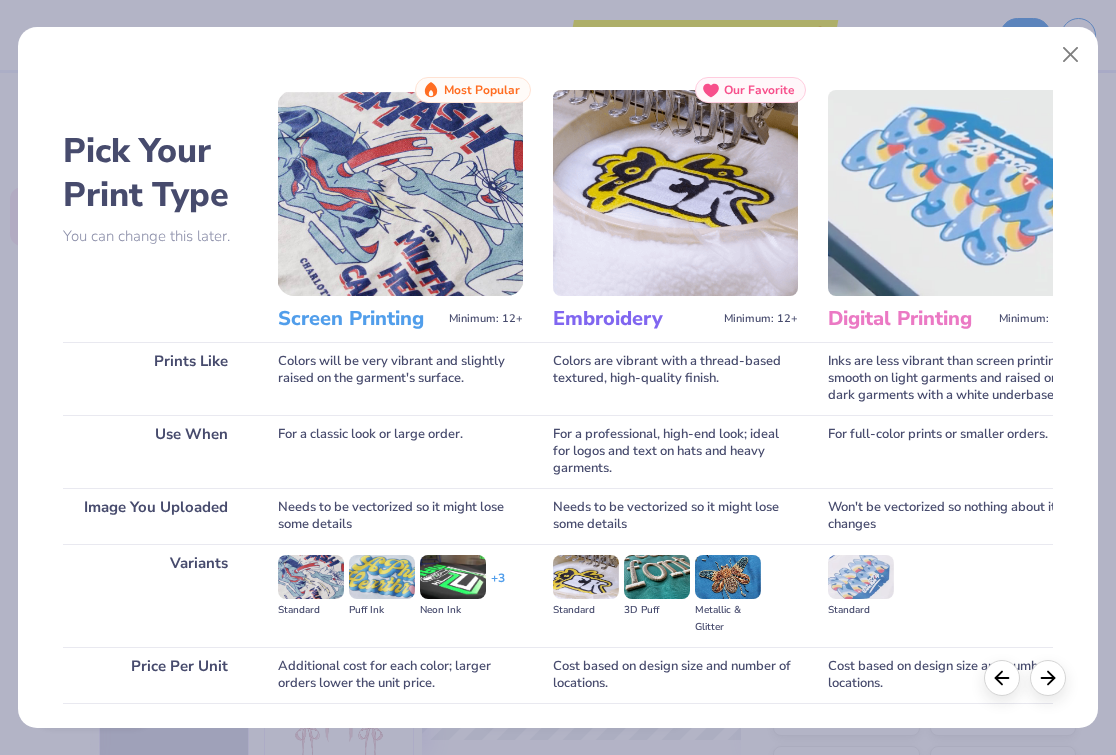 click at bounding box center [400, 193] 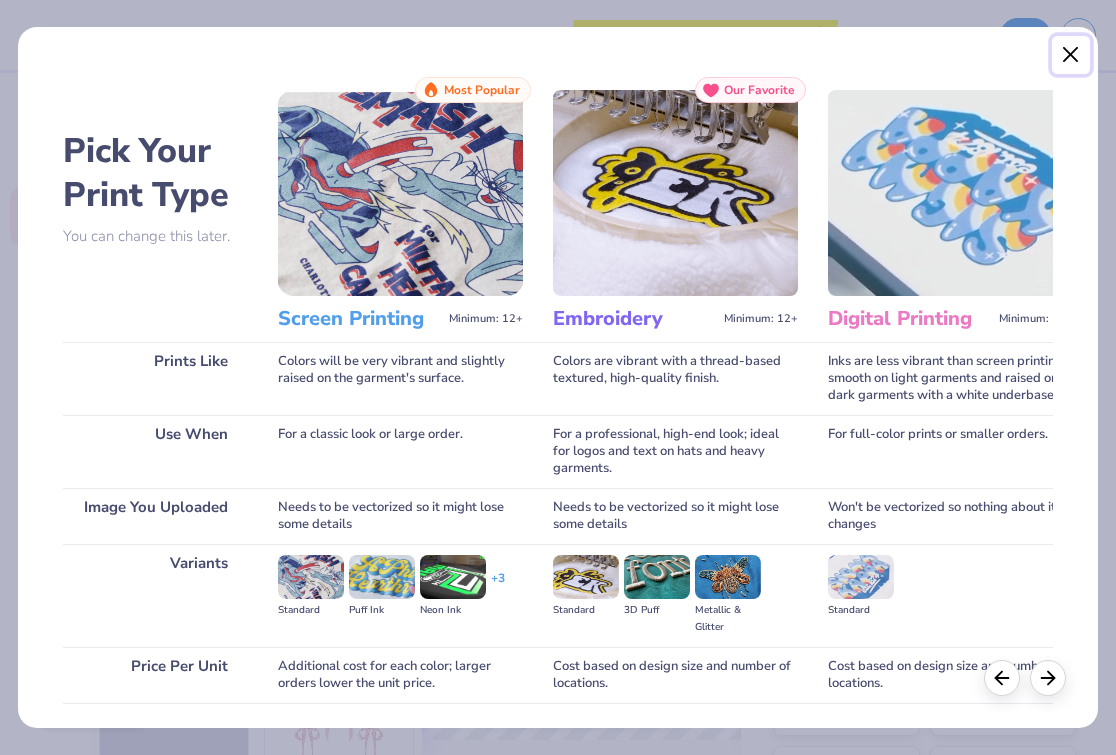 click at bounding box center (1071, 55) 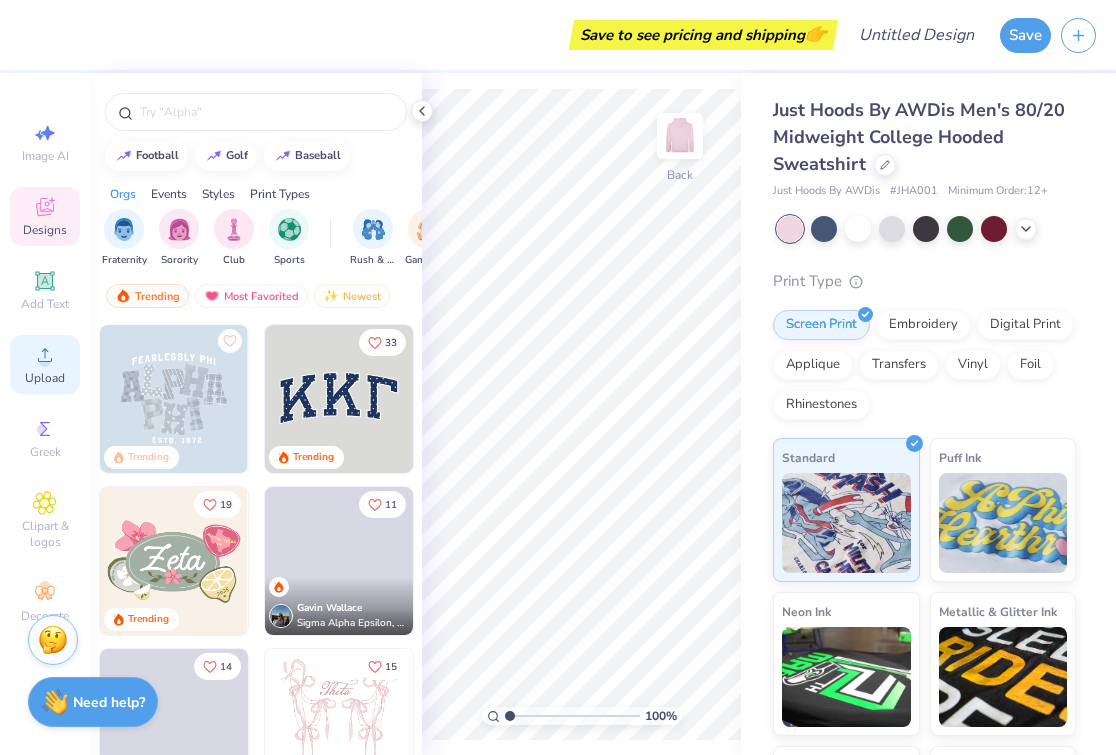 click on "Upload" at bounding box center (45, 378) 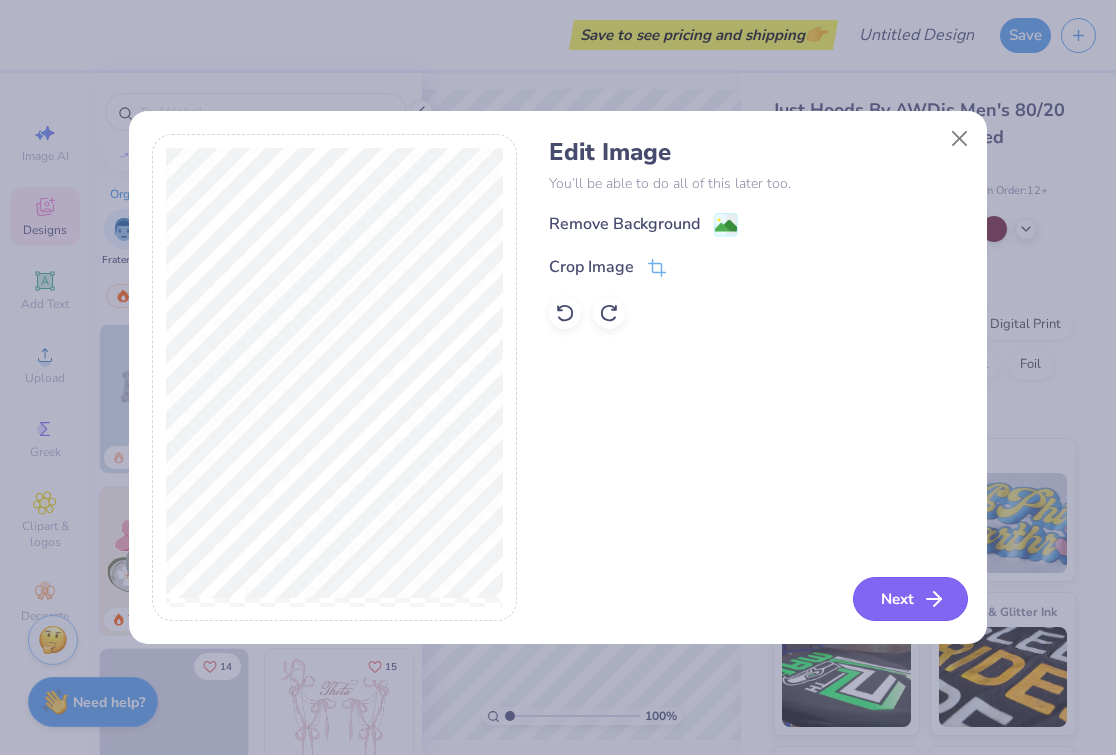 click on "Next" at bounding box center [910, 599] 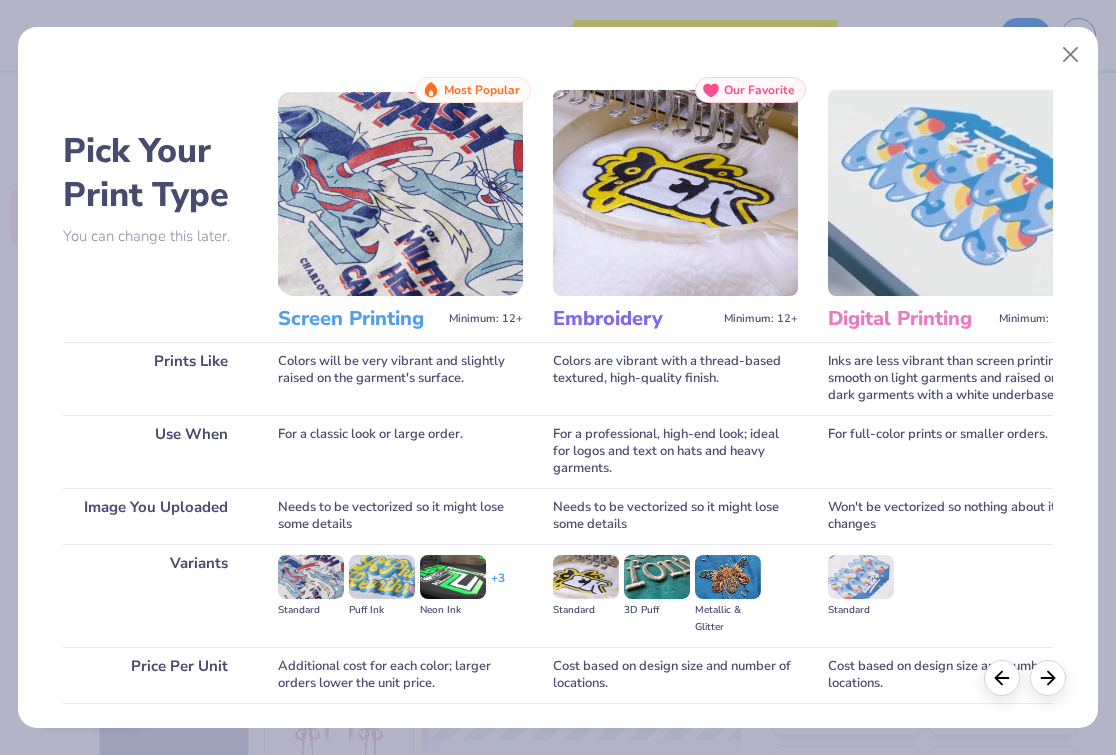 click on "Screen Printing" at bounding box center (359, 319) 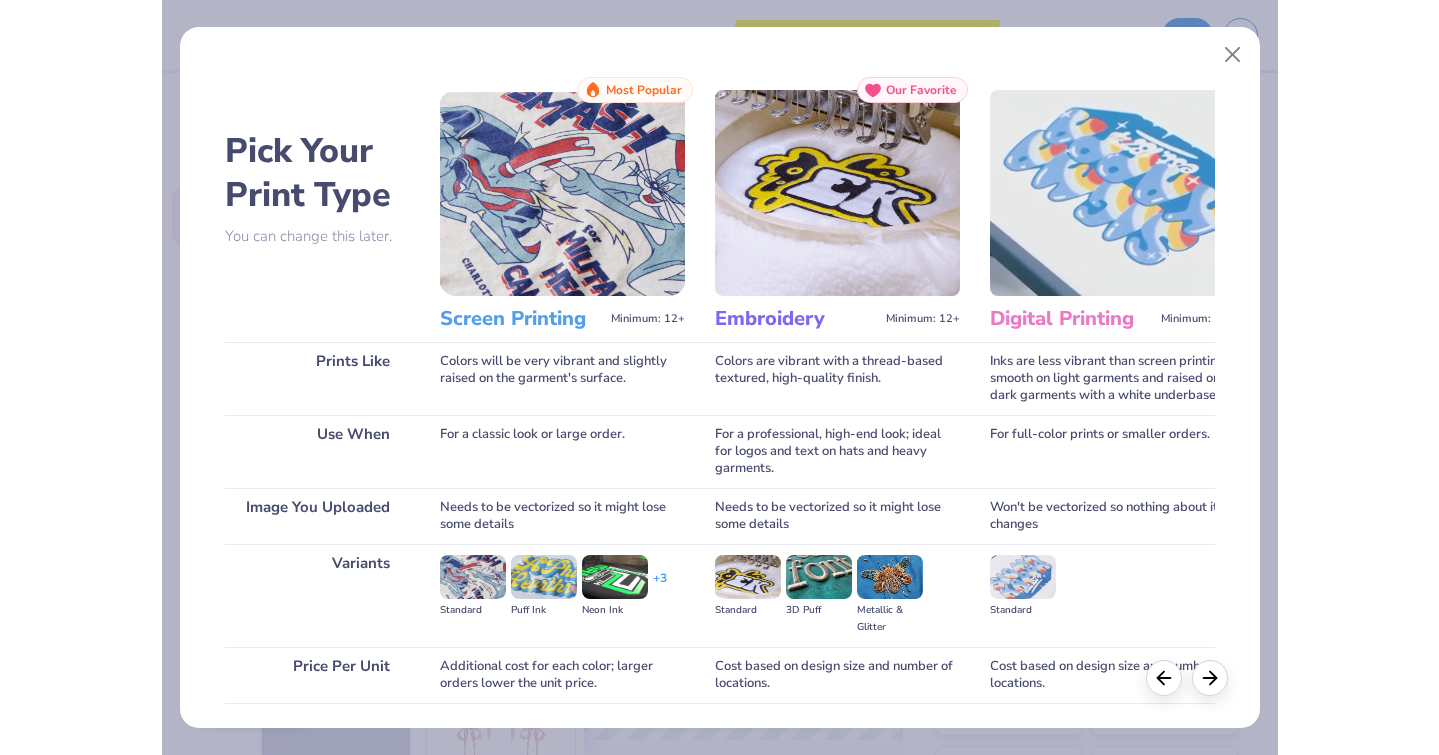 scroll, scrollTop: 142, scrollLeft: 0, axis: vertical 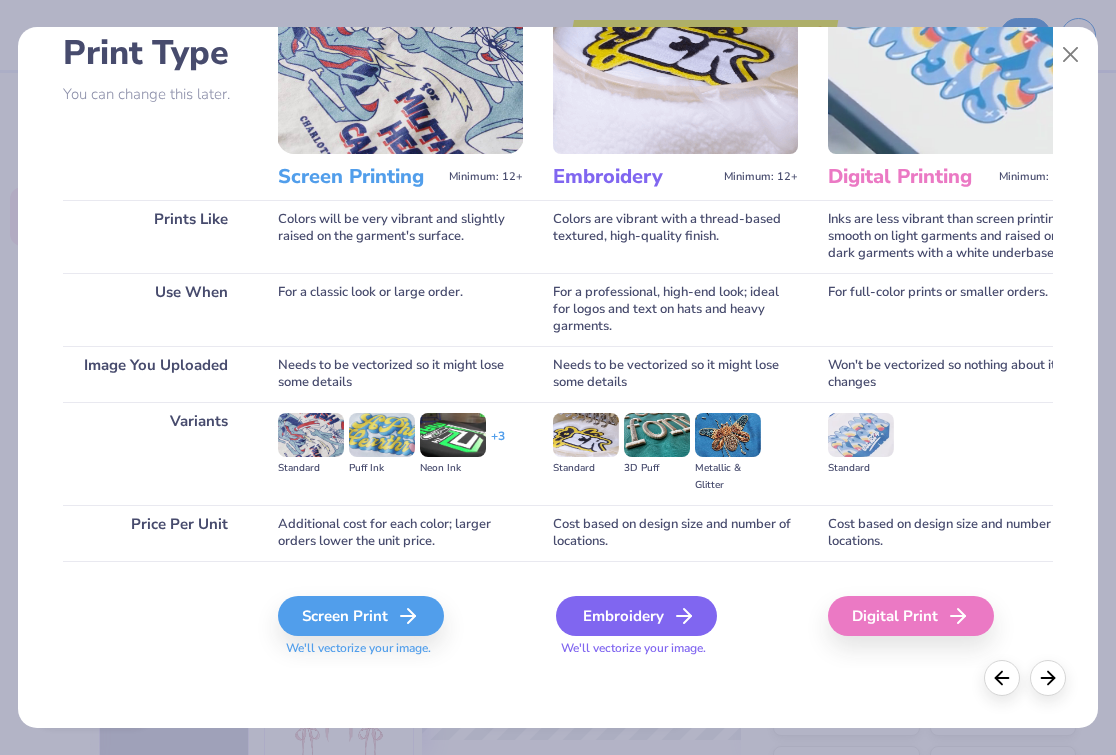 click on "Embroidery" at bounding box center (636, 616) 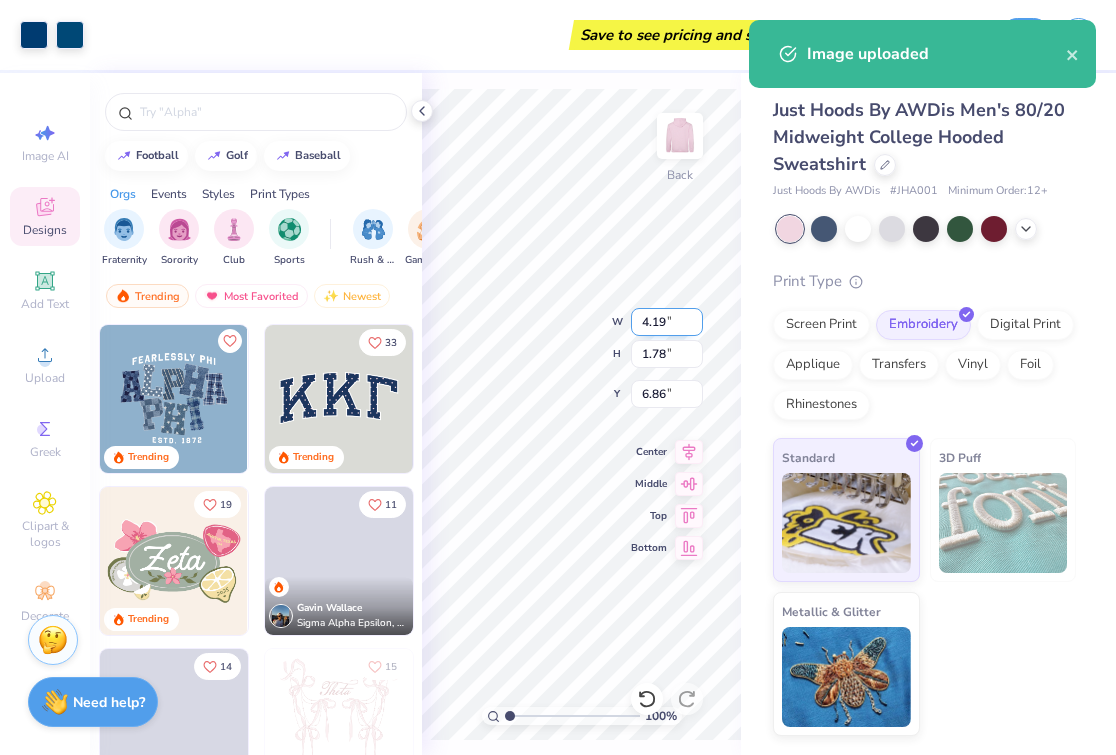click on "100  % Back W 4.19 4.19 " H 1.78 1.78 " Y 6.86 6.86 " Center Middle Top Bottom" at bounding box center [581, 414] 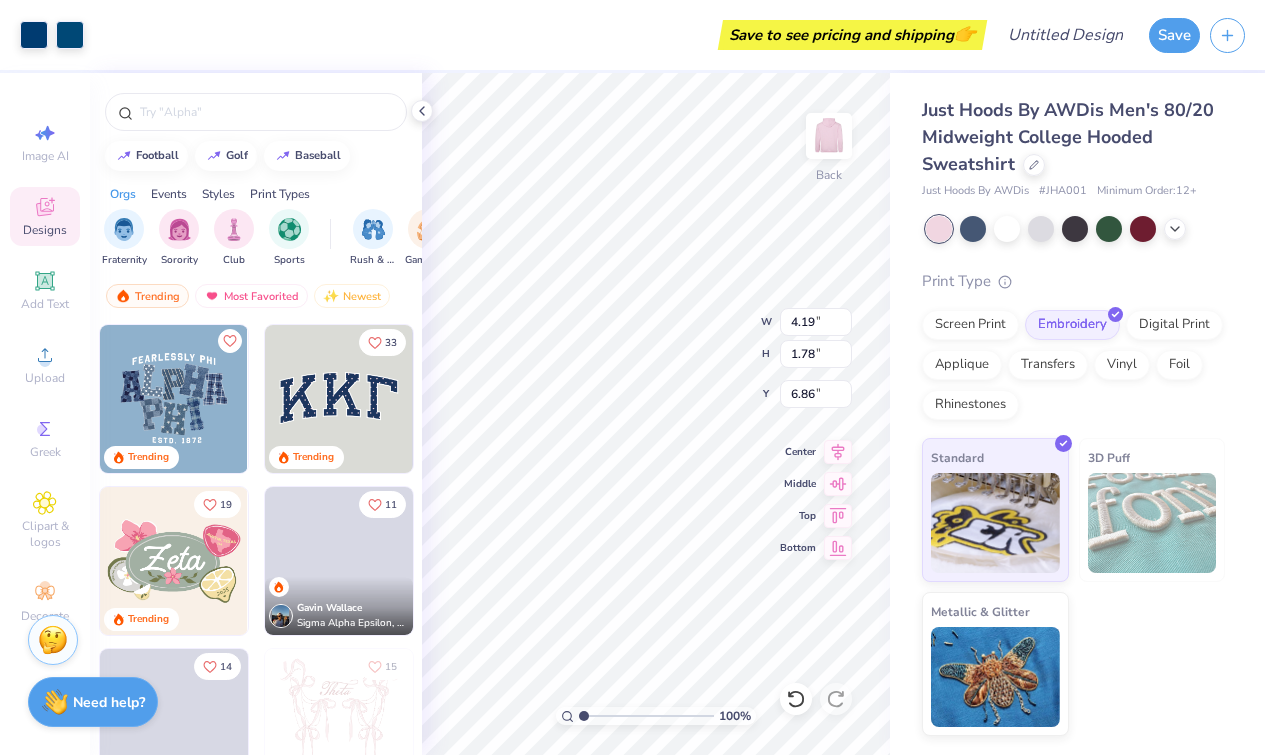 type on "1.22" 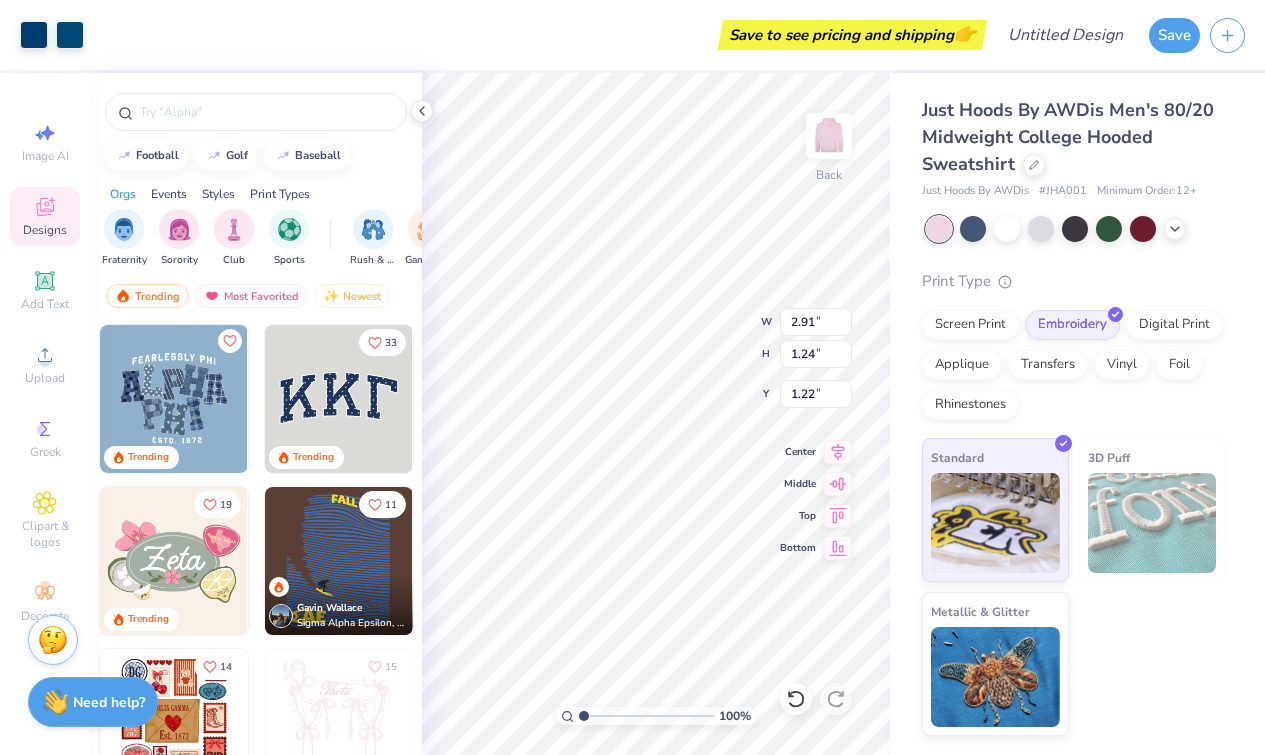type on "2.91" 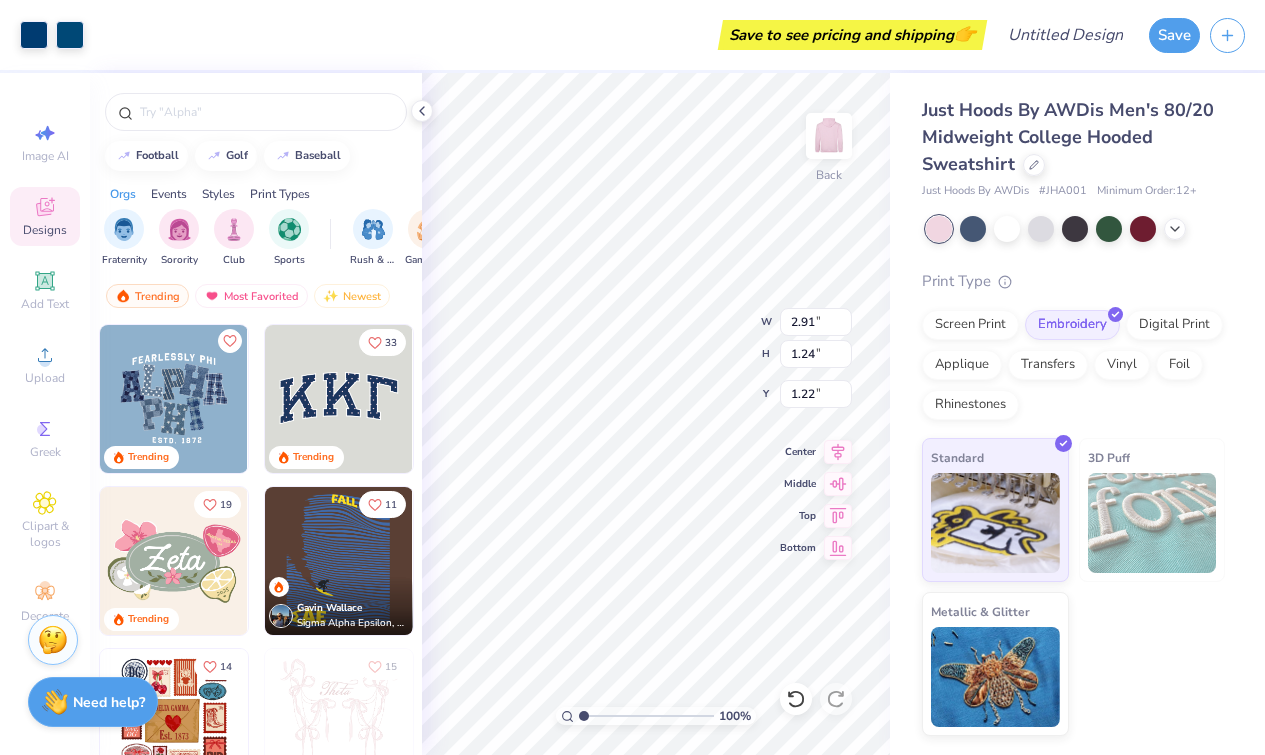 type on "1.24" 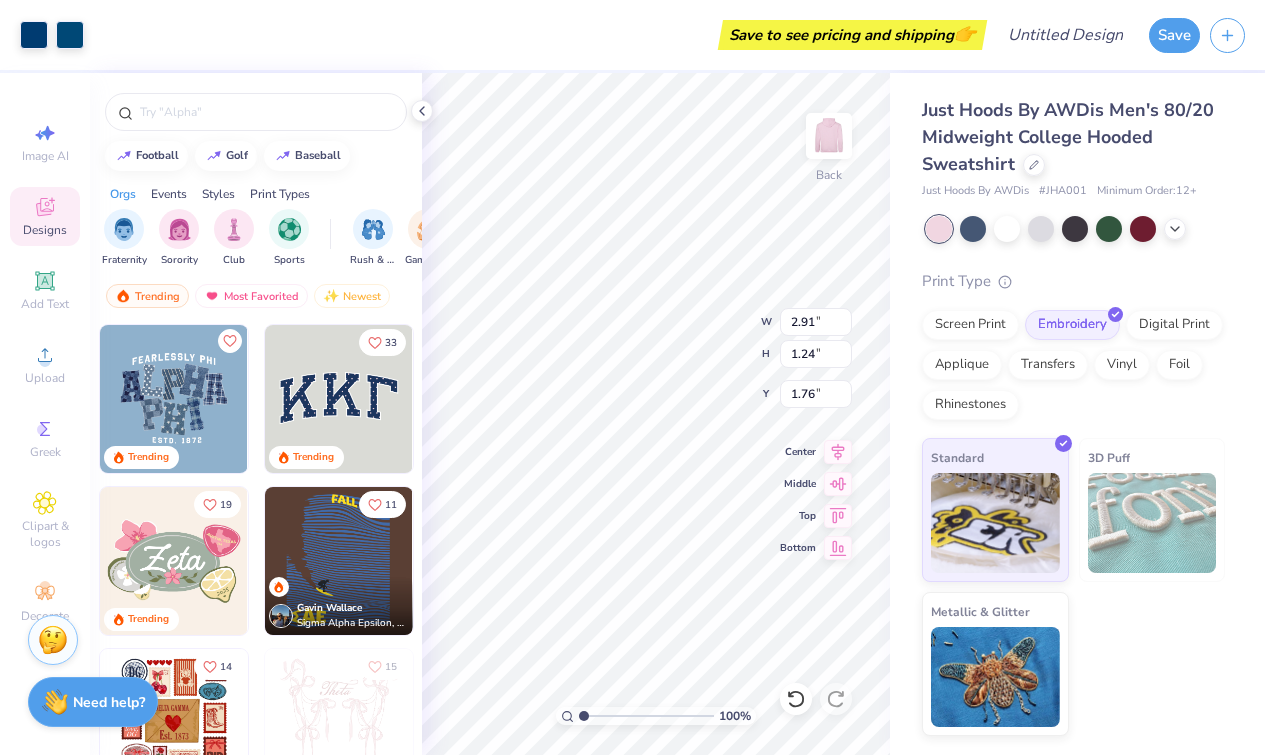 type on "1.76" 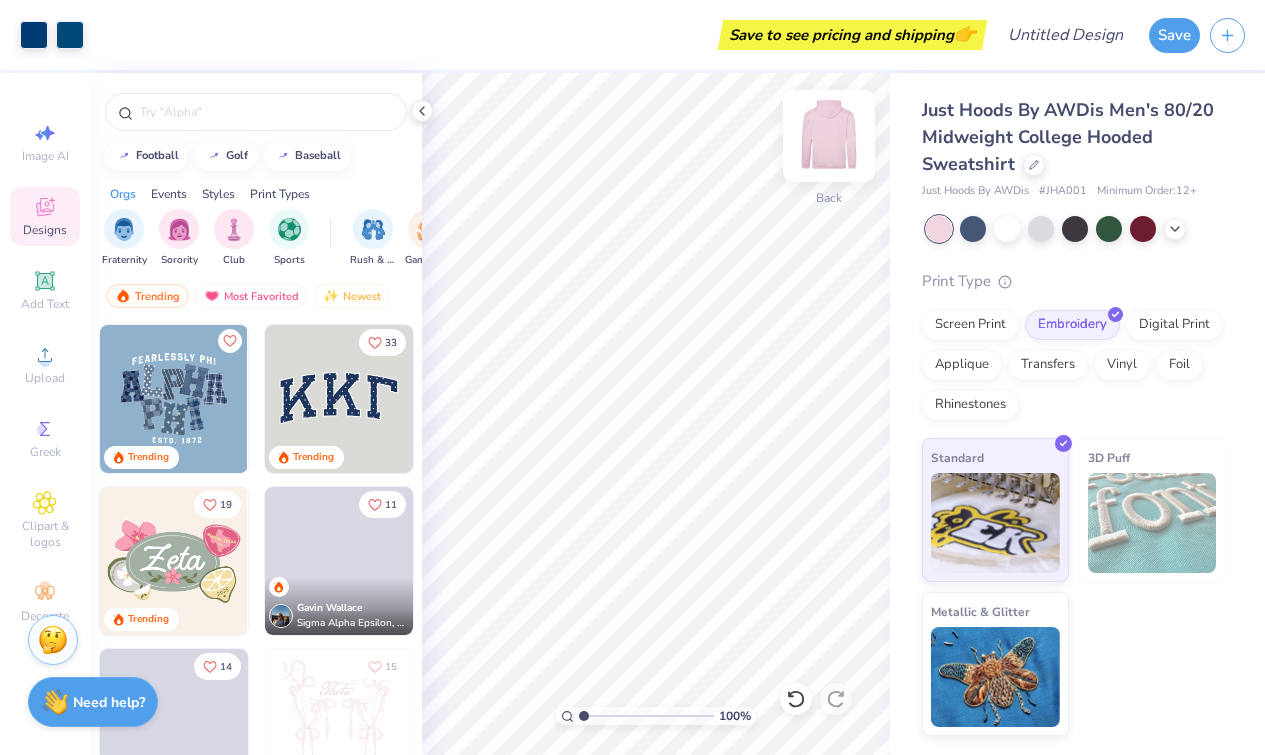 click at bounding box center (829, 136) 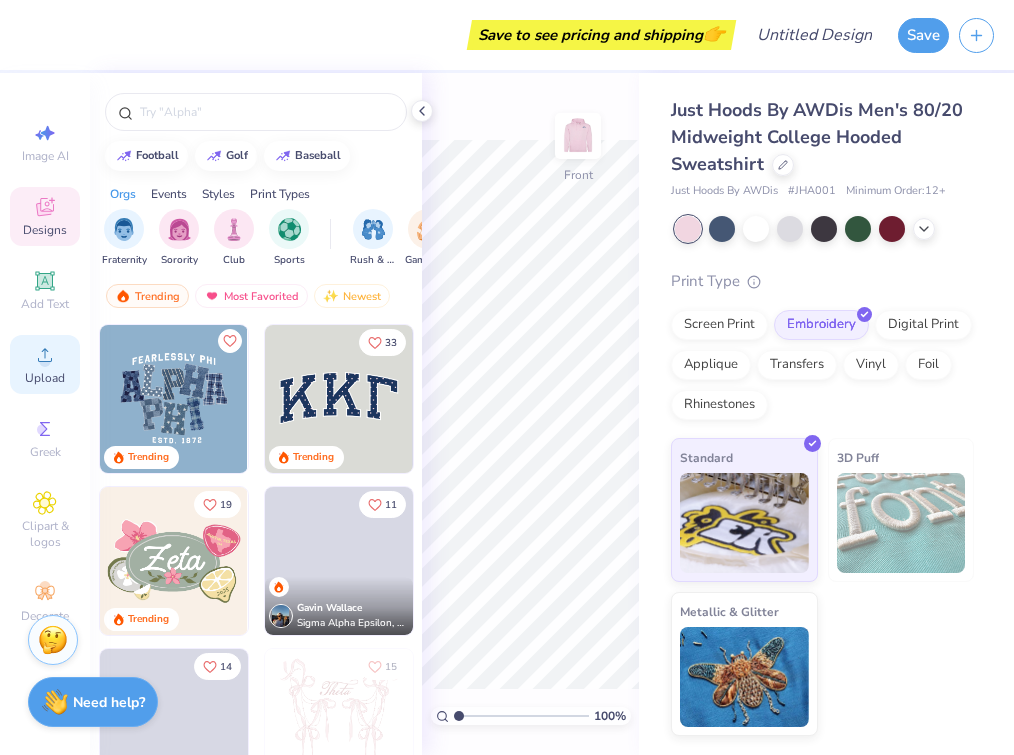 click on "Upload" at bounding box center (45, 378) 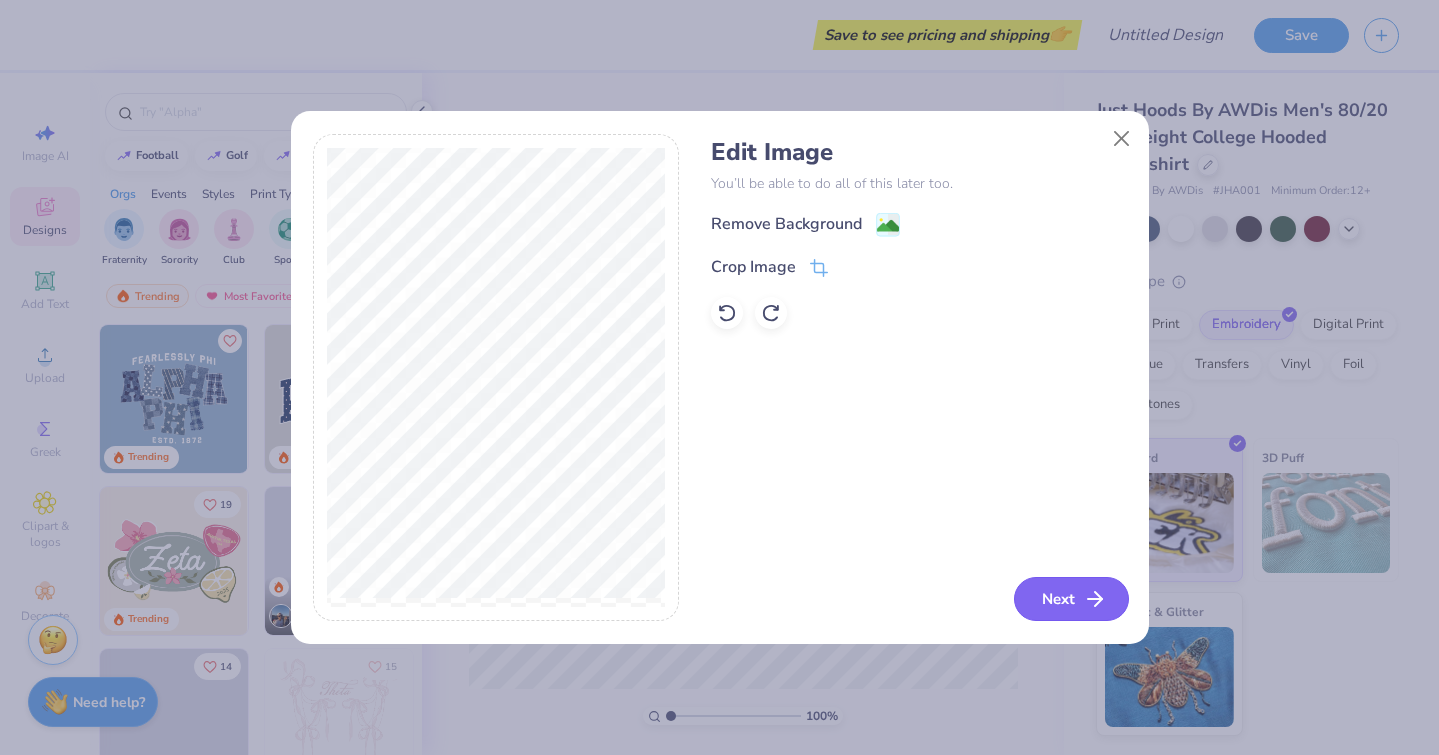 click on "Next" at bounding box center (1071, 599) 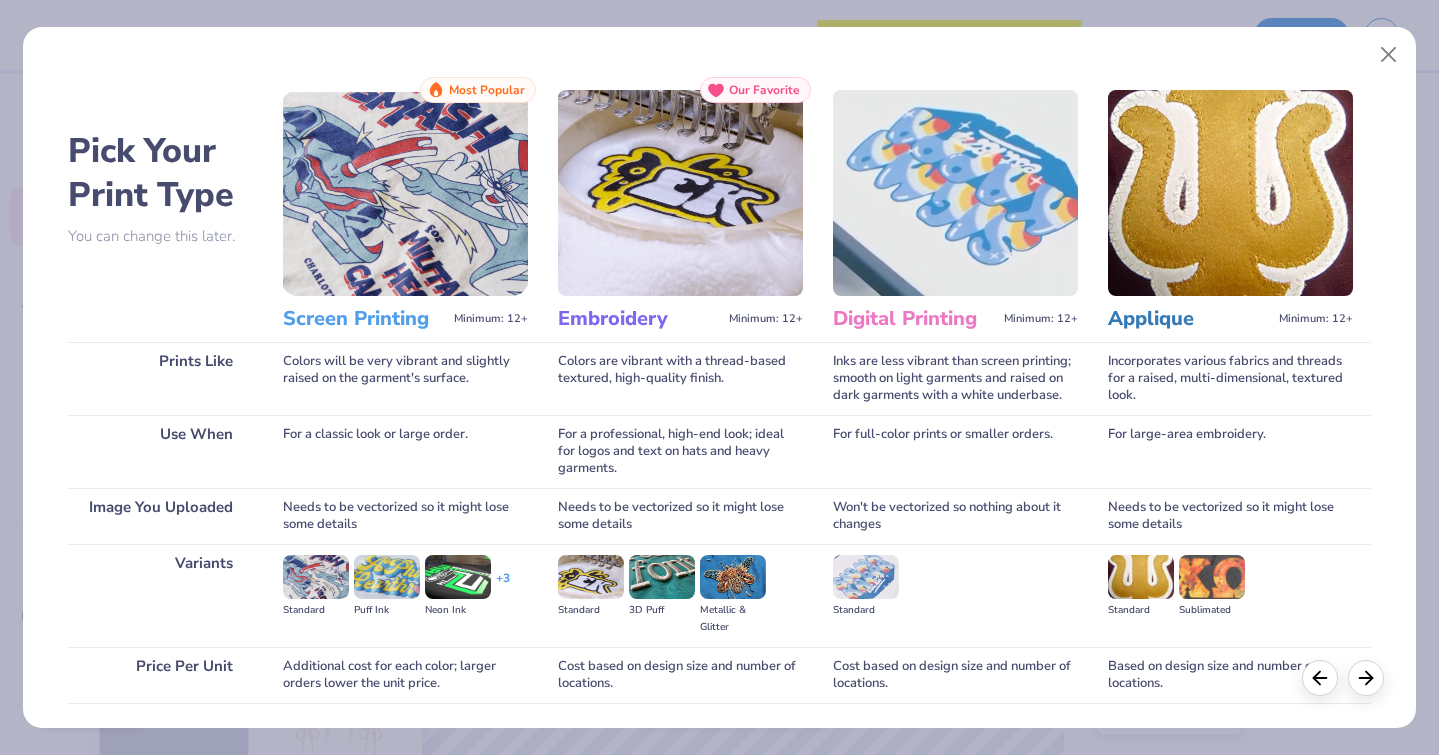 scroll, scrollTop: 142, scrollLeft: 0, axis: vertical 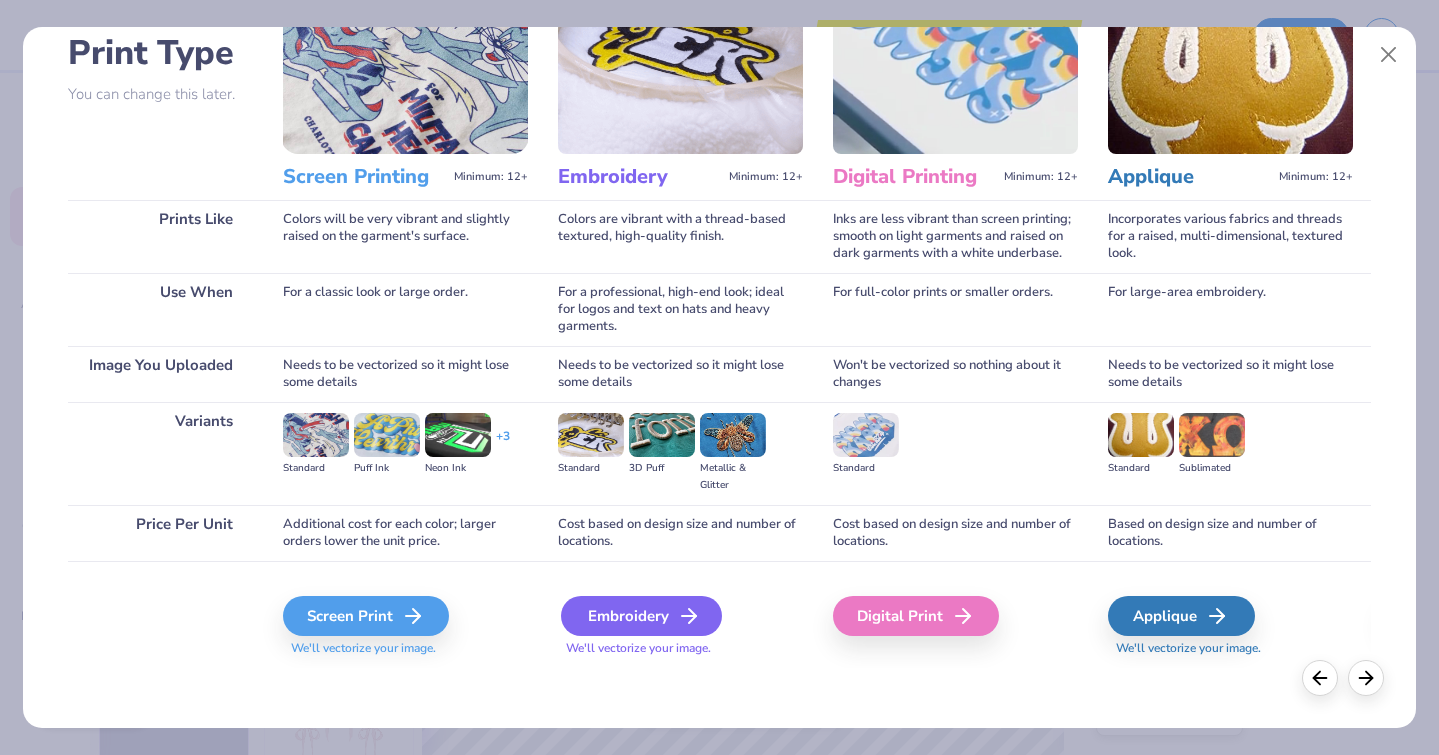 click 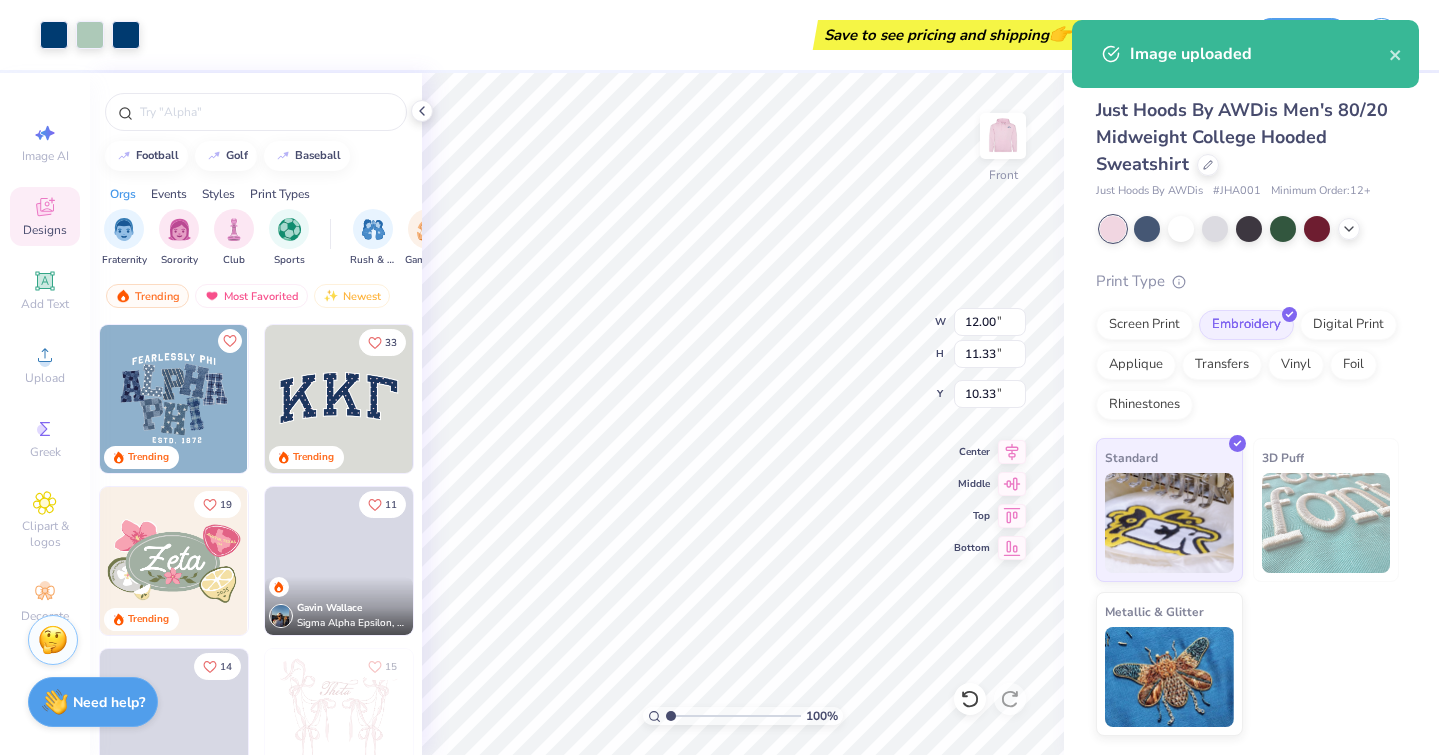 type on "7.62" 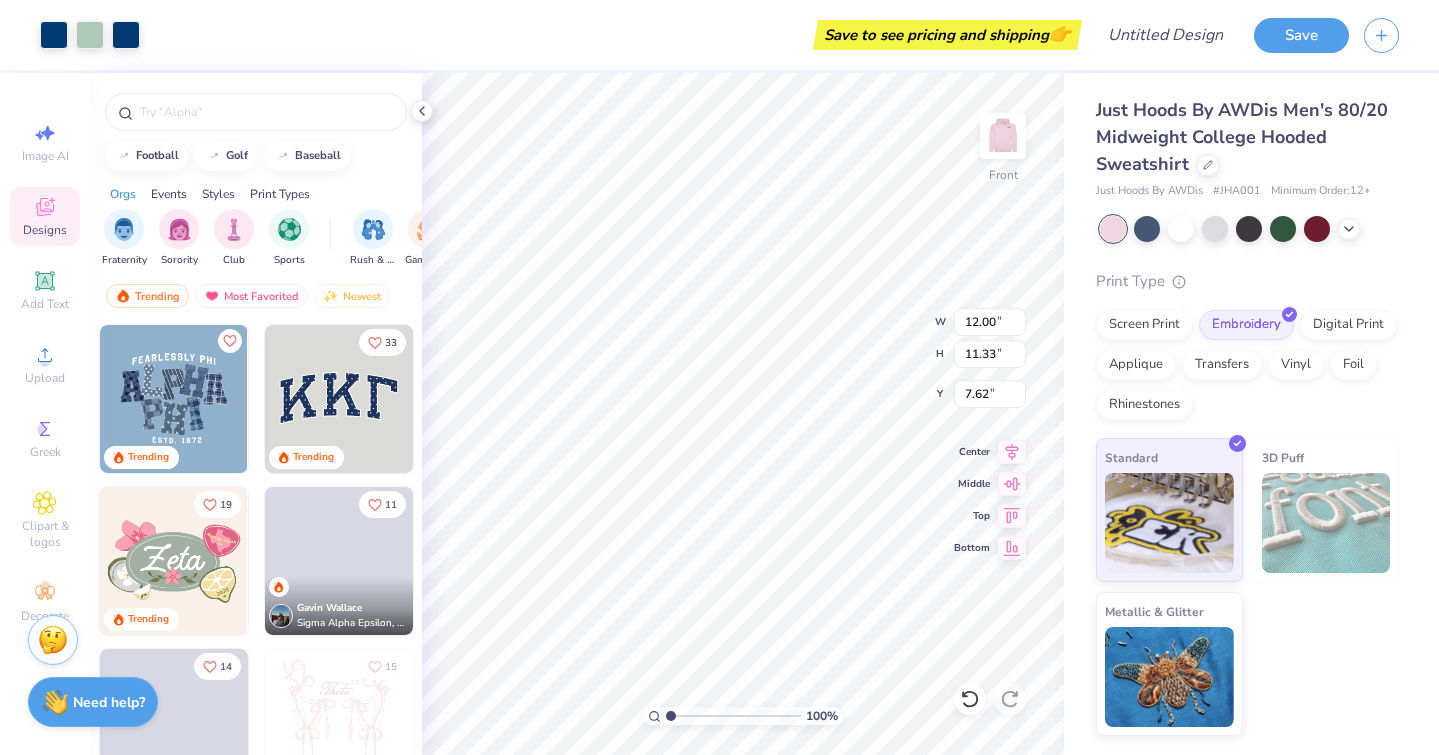 click on "Art colors Save to see pricing and shipping  👉 Design Title Save Image AI Designs Add Text Upload Greek Clipart & logos Decorate football golf baseball Orgs Events Styles Print Types Fraternity Sorority Club Sports Rush & Bid Game Day Parent's Weekend PR & General Big Little Reveal Philanthropy Date Parties & Socials Retreat Greek Week Holidays Formal & Semi Spring Break Graduation Founder’s Day Classic Minimalist Varsity Y2K Typography Cartoons Handdrawn 80s & 90s Grunge 60s & 70s Embroidery Screen Print Patches Digital Print Vinyl Transfers Applique Trending Most Favorited Newest Trending 33 Trending 19 Trending 11 Gavin Wallace Sigma Alpha Epsilon, University of Colorado Boulder 14 Trending 15 Trending 11 Aggie Zabek Alpha Delta Pi, University of Arkansas at Fayetteville 19 Blake Maguire Kappa Kappa Gamma, University of Virginia 10 Trending 17 Trending 100  % Front W 12.00 12.00 " H 11.33 11.33 " Y 7.62 7.62 " Center Middle Top Bottom Just Hoods By AWDis # JHA001 12 +   Vinyl" at bounding box center (719, 377) 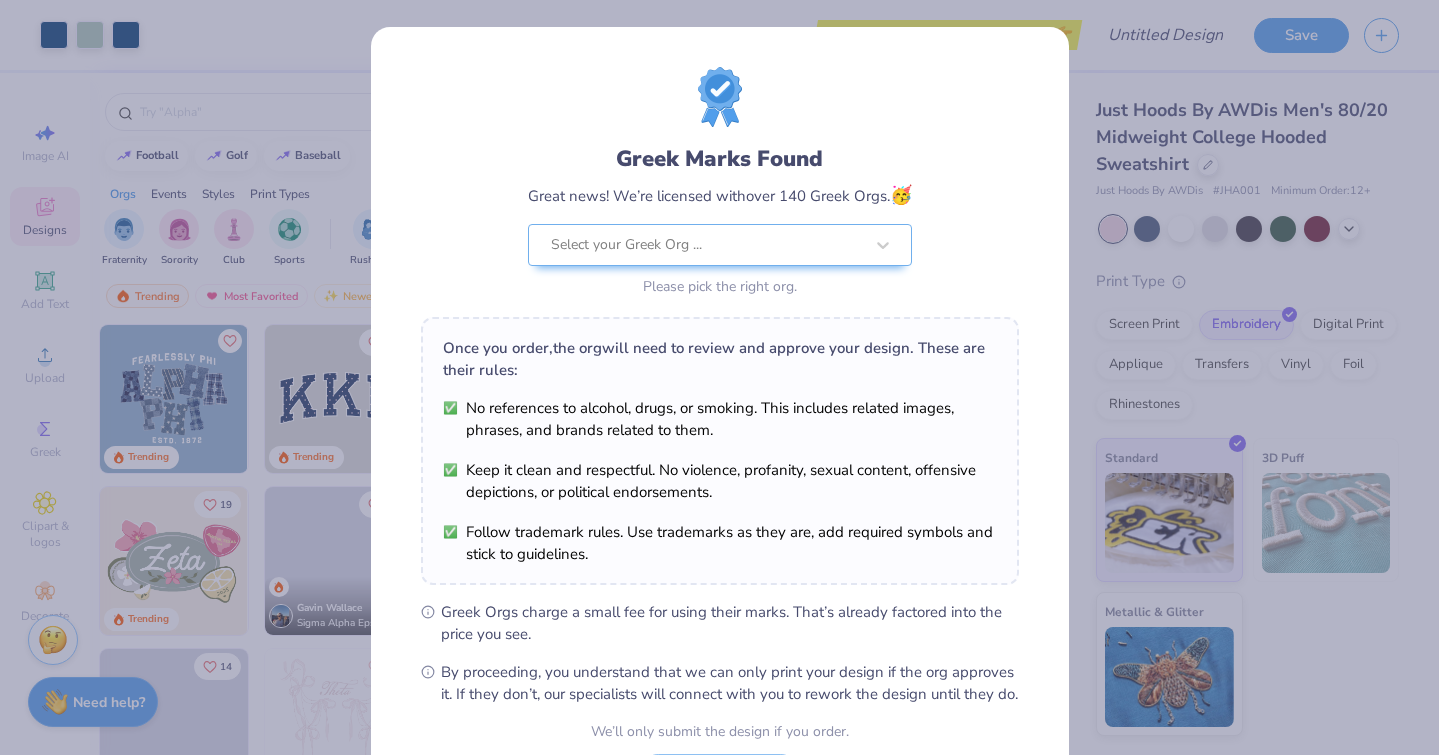 scroll, scrollTop: 181, scrollLeft: 0, axis: vertical 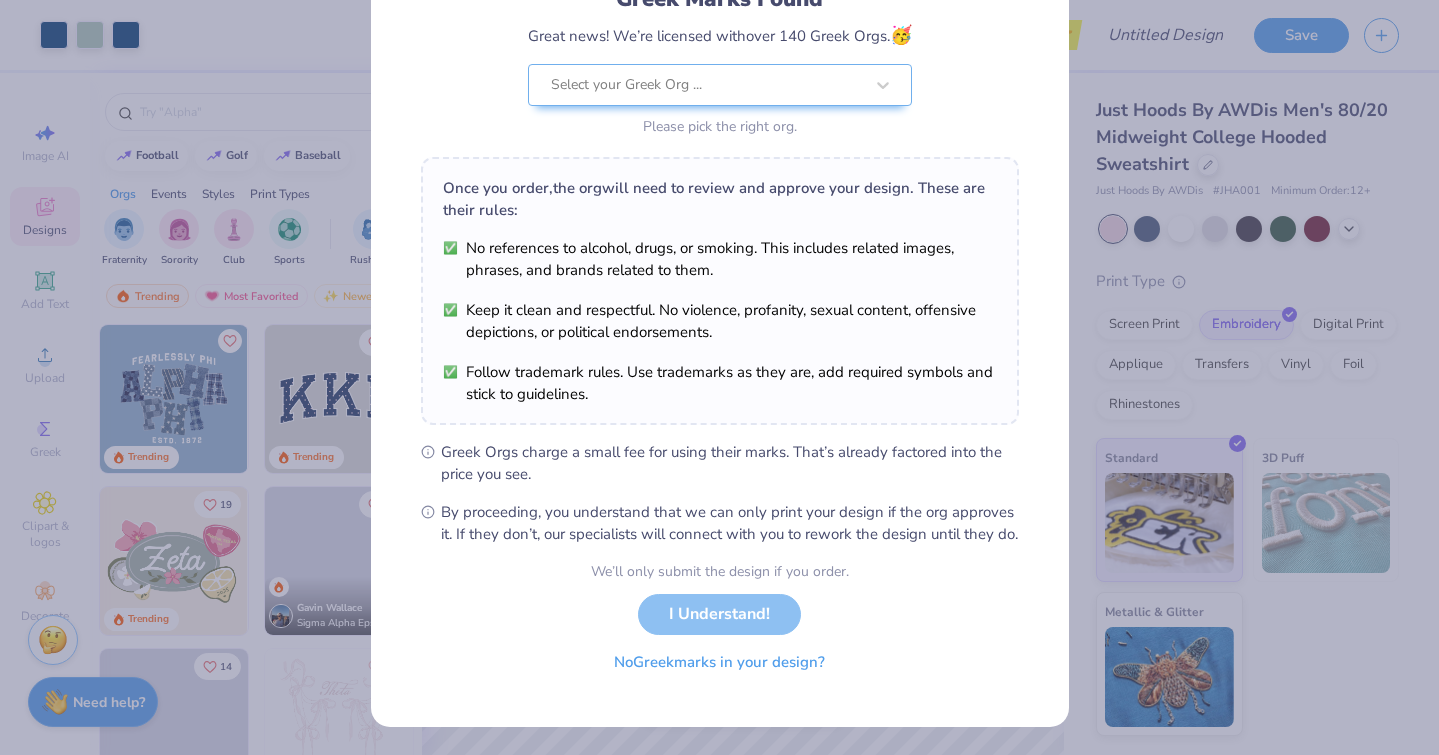 click on "No  Greek  marks in your design?" at bounding box center [719, 662] 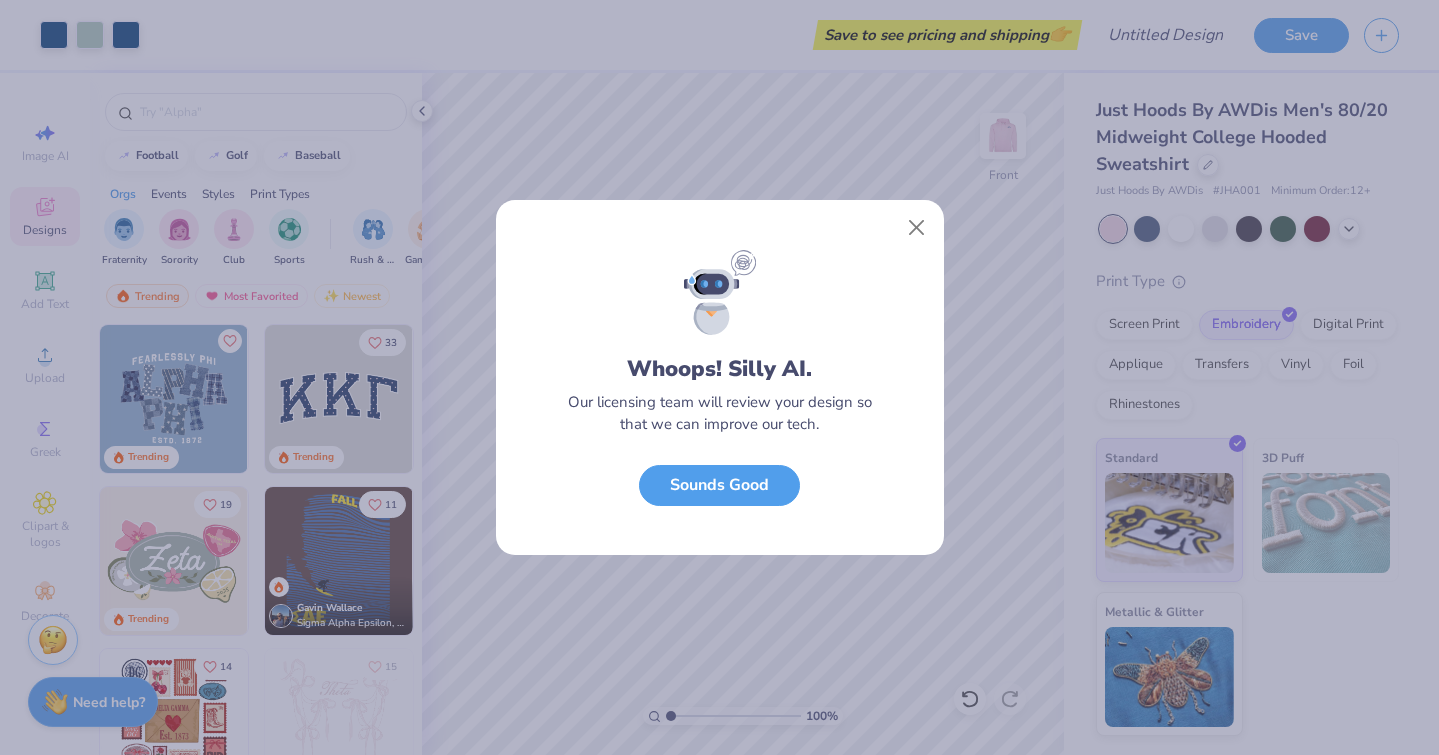 scroll, scrollTop: 0, scrollLeft: 0, axis: both 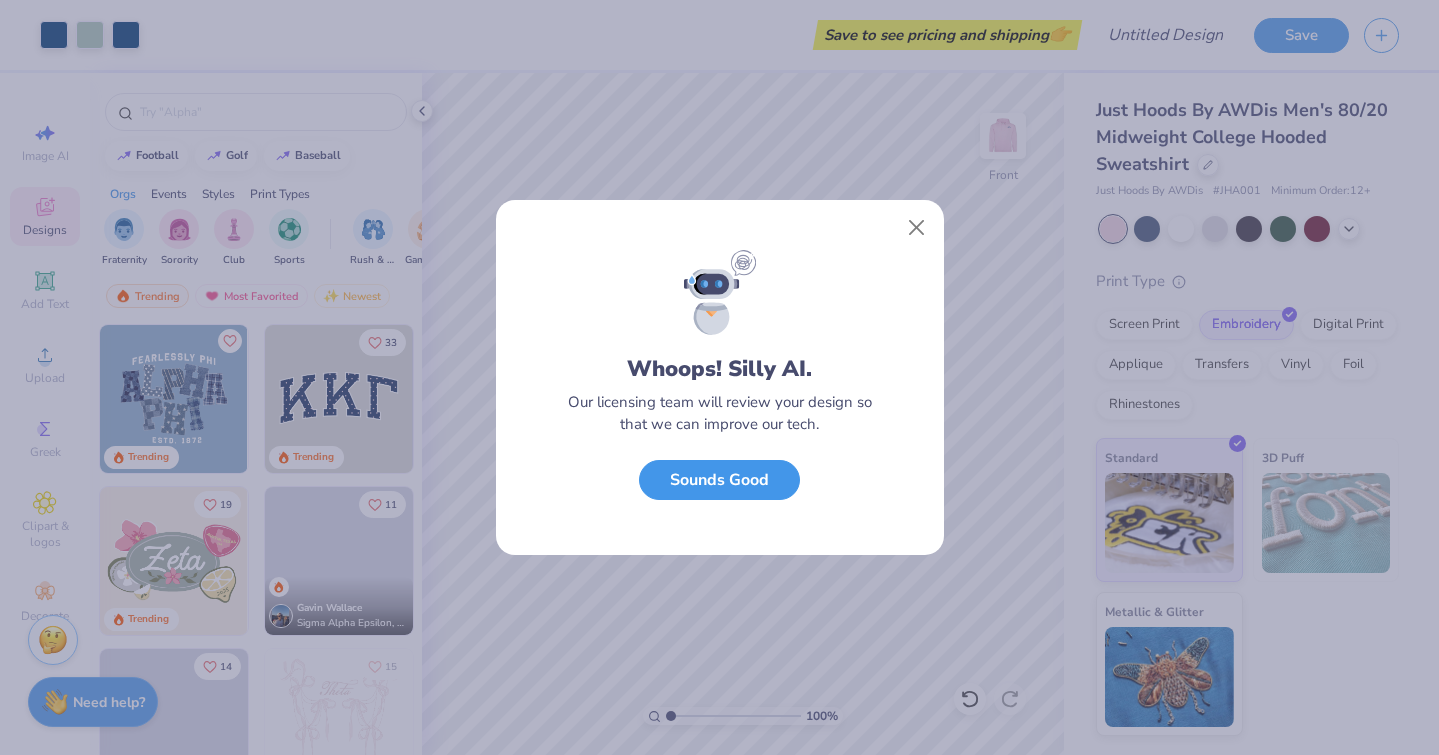 click on "Sounds Good" at bounding box center (719, 480) 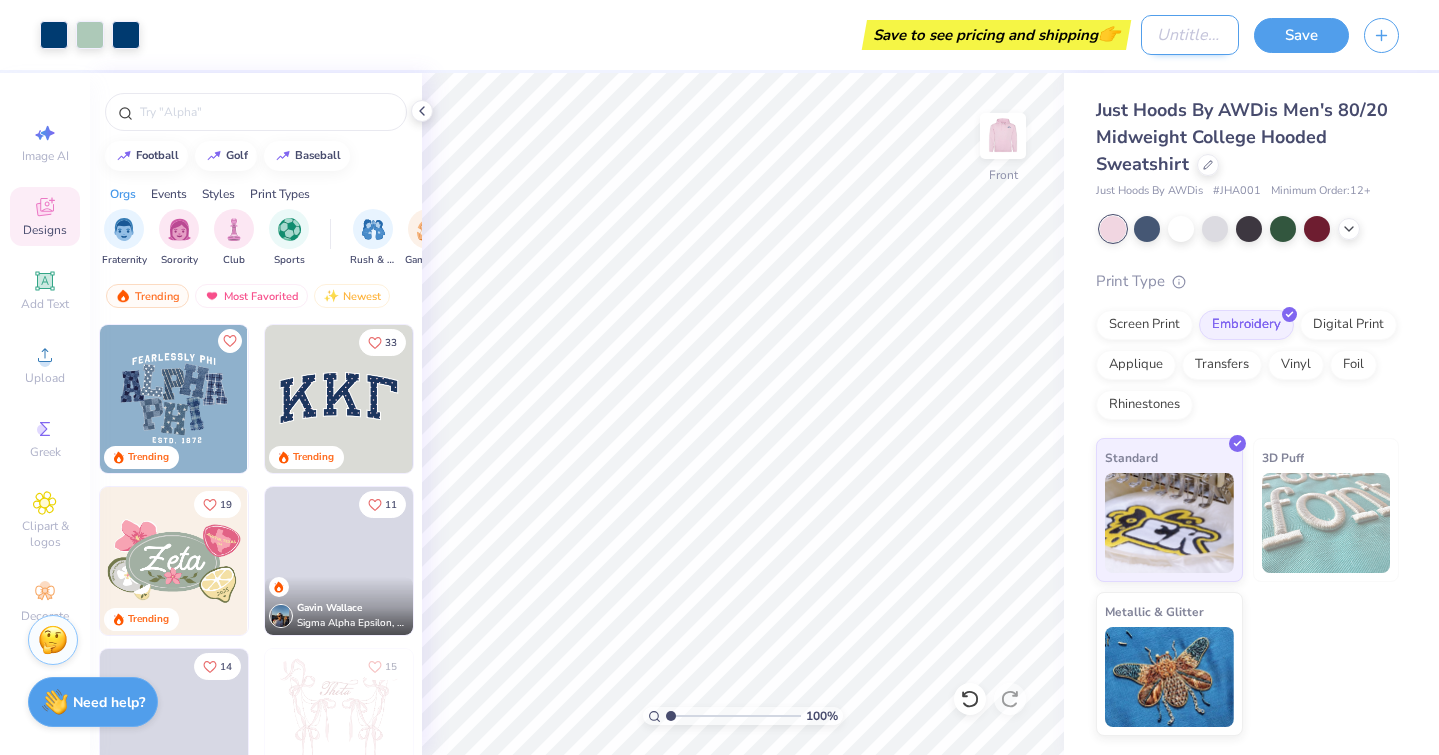 click on "Design Title" at bounding box center (1190, 35) 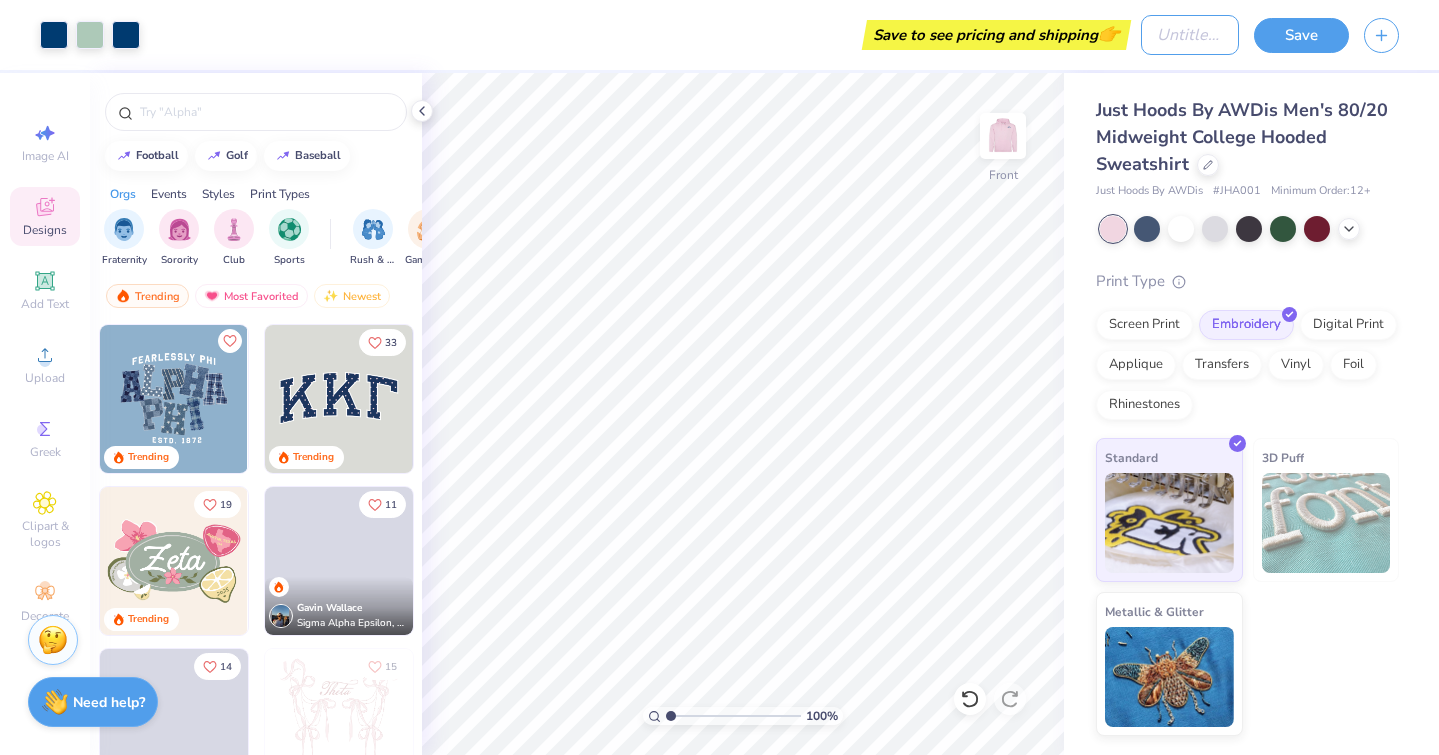 type on "Naomi 25" 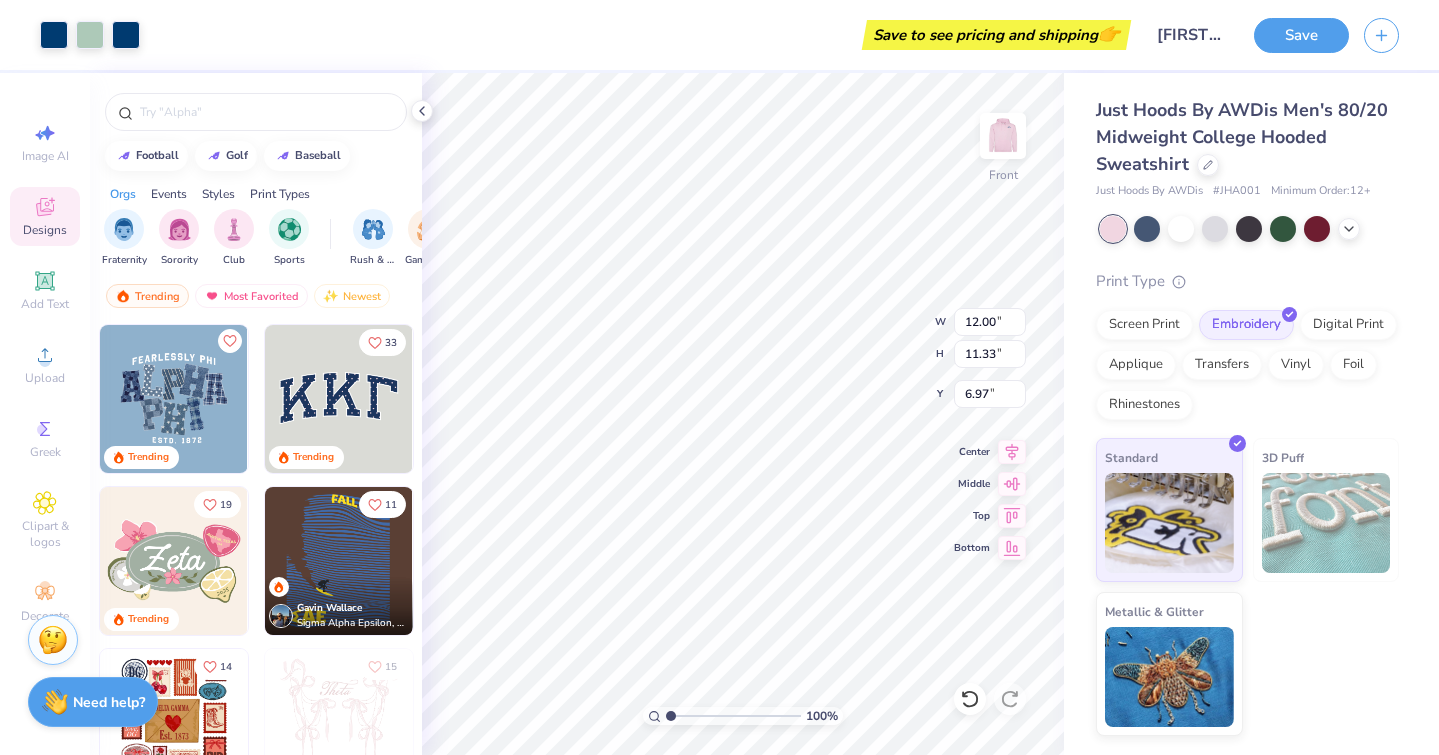 type on "6.97" 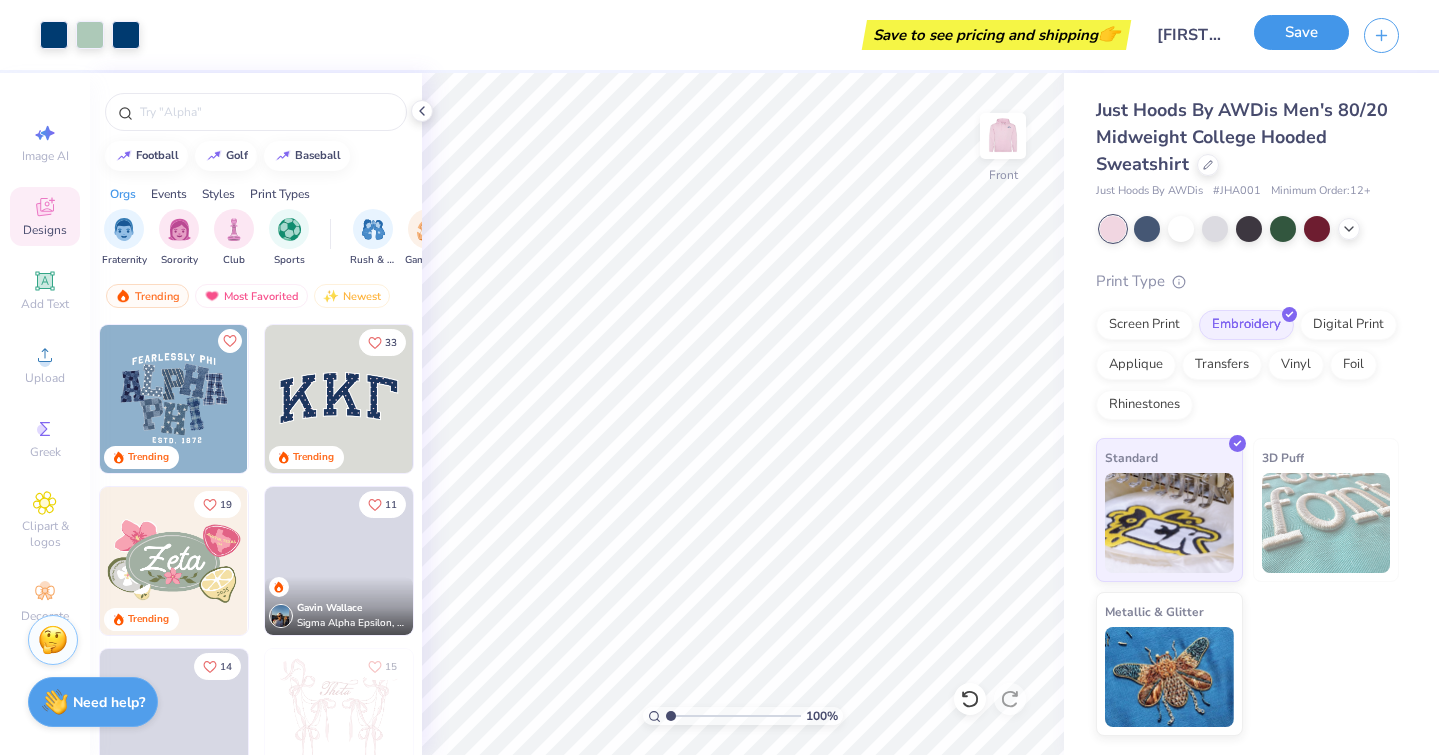 click on "Save" at bounding box center [1301, 32] 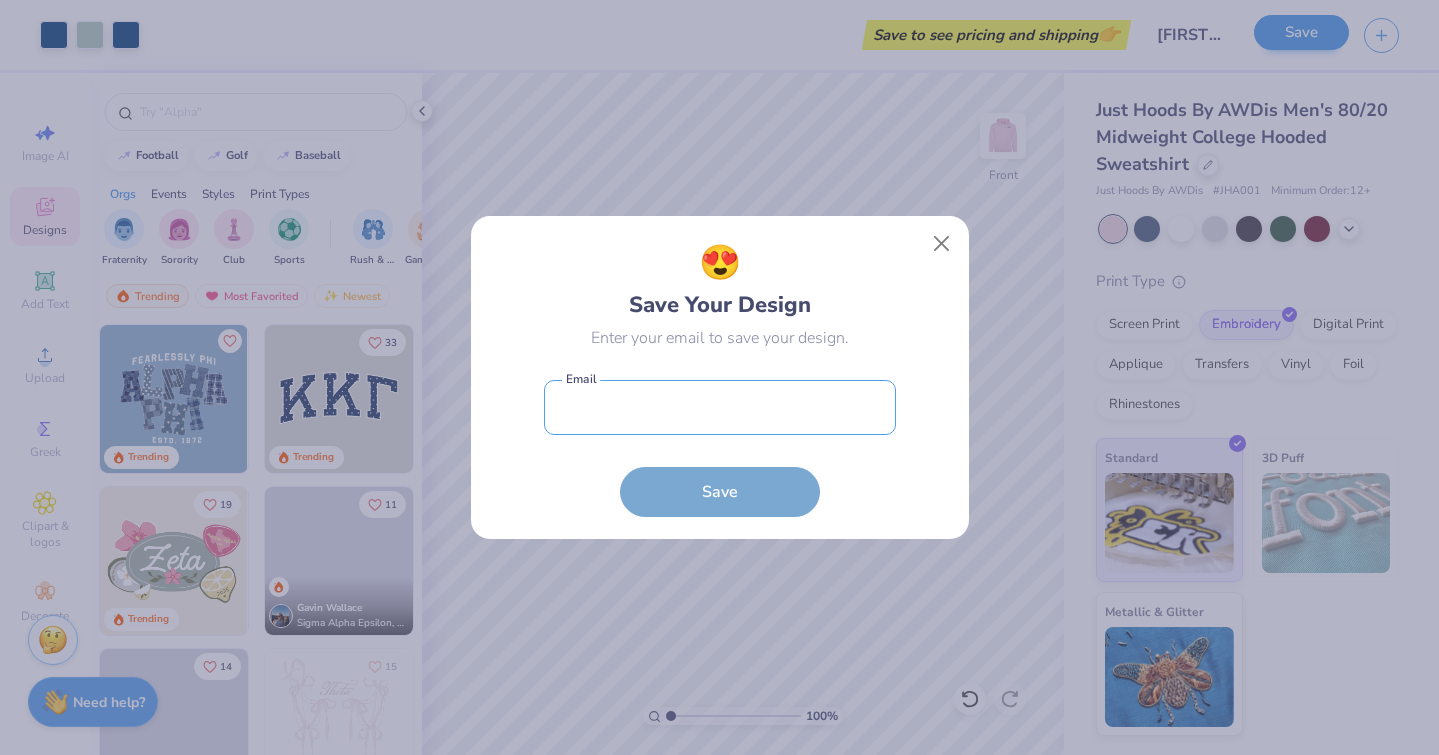 type on "sydney@bladen.net" 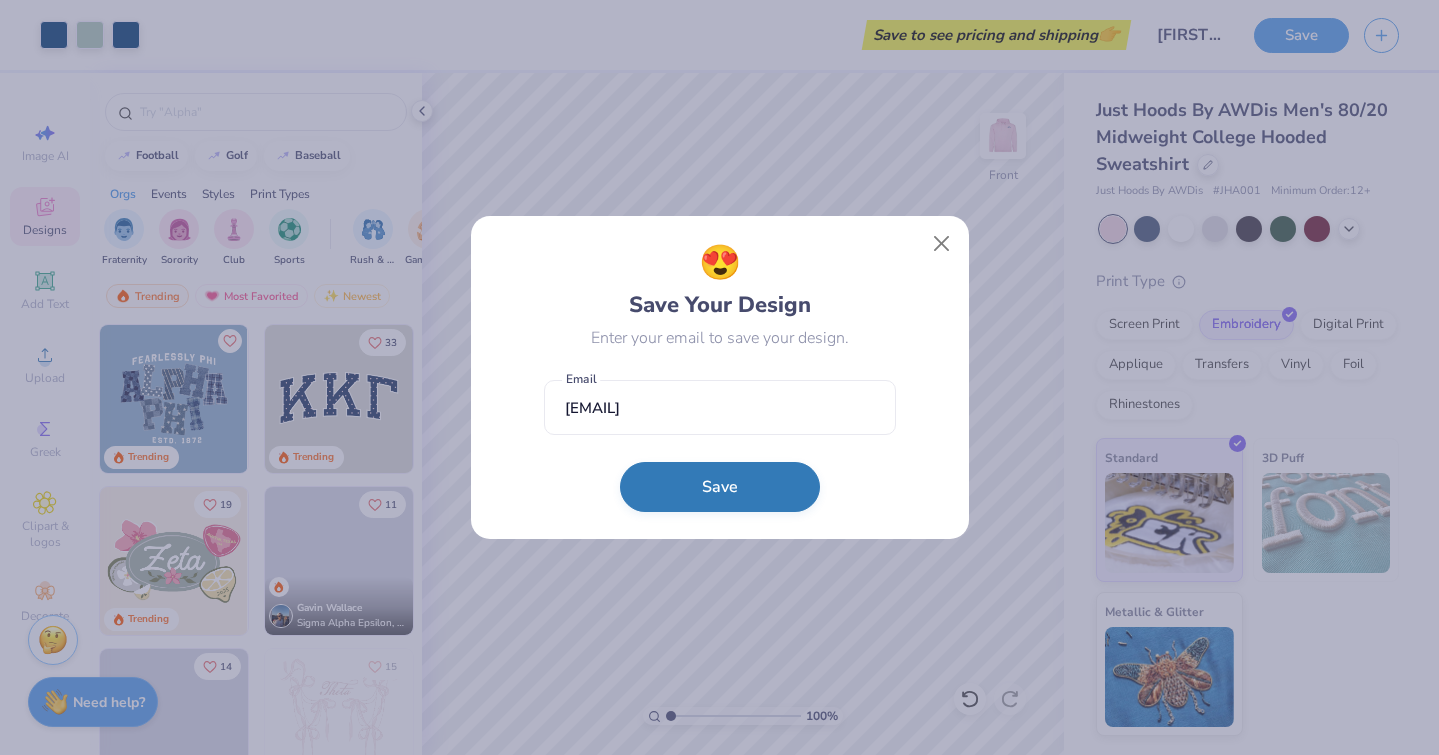 click on "Save" at bounding box center [720, 487] 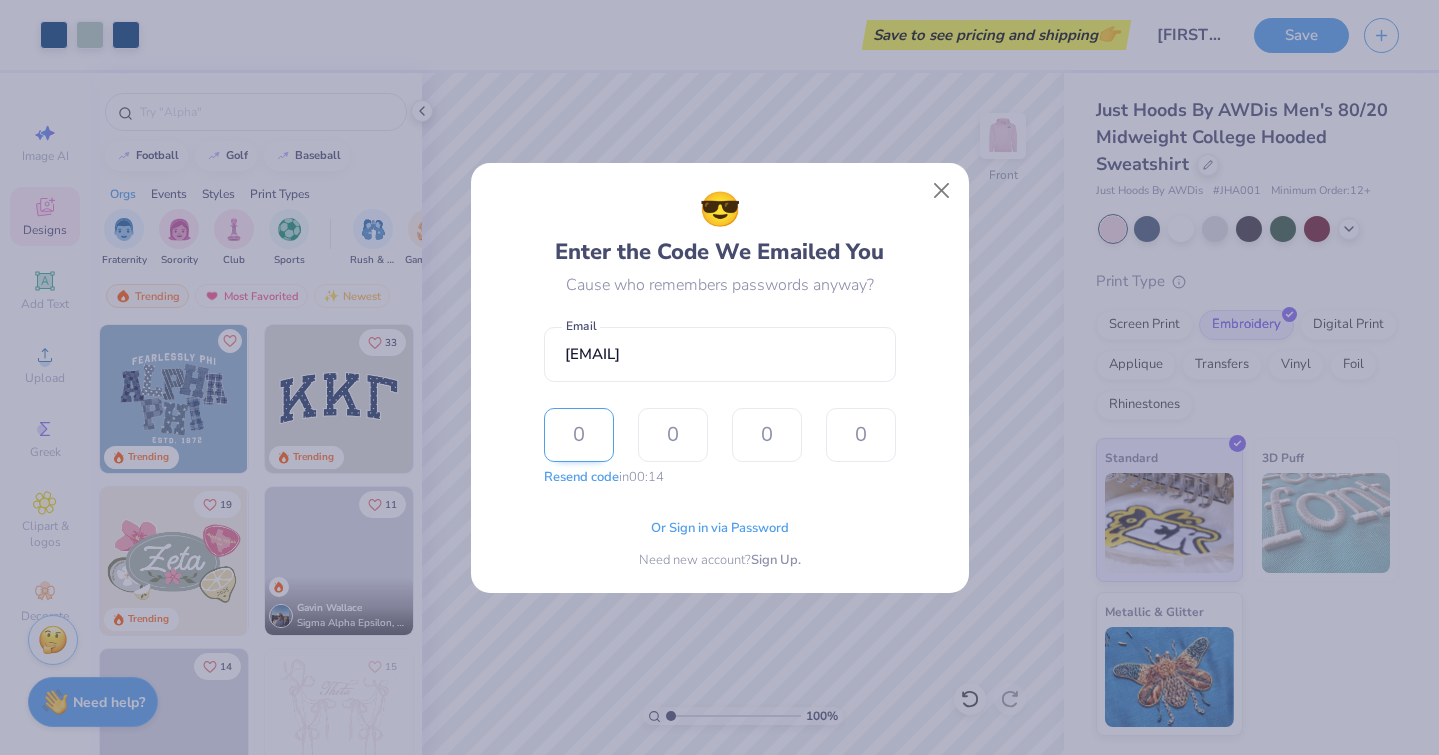 type on "4" 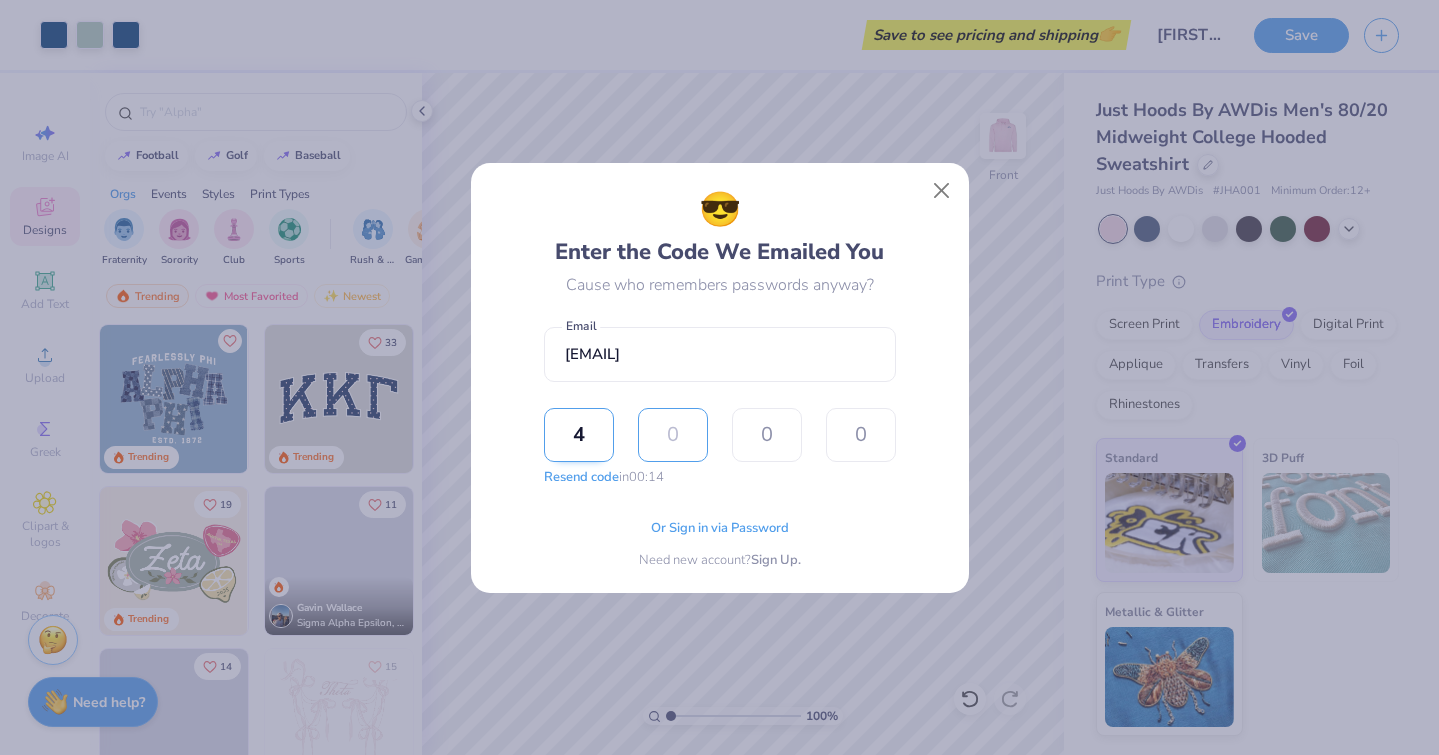 type on "5" 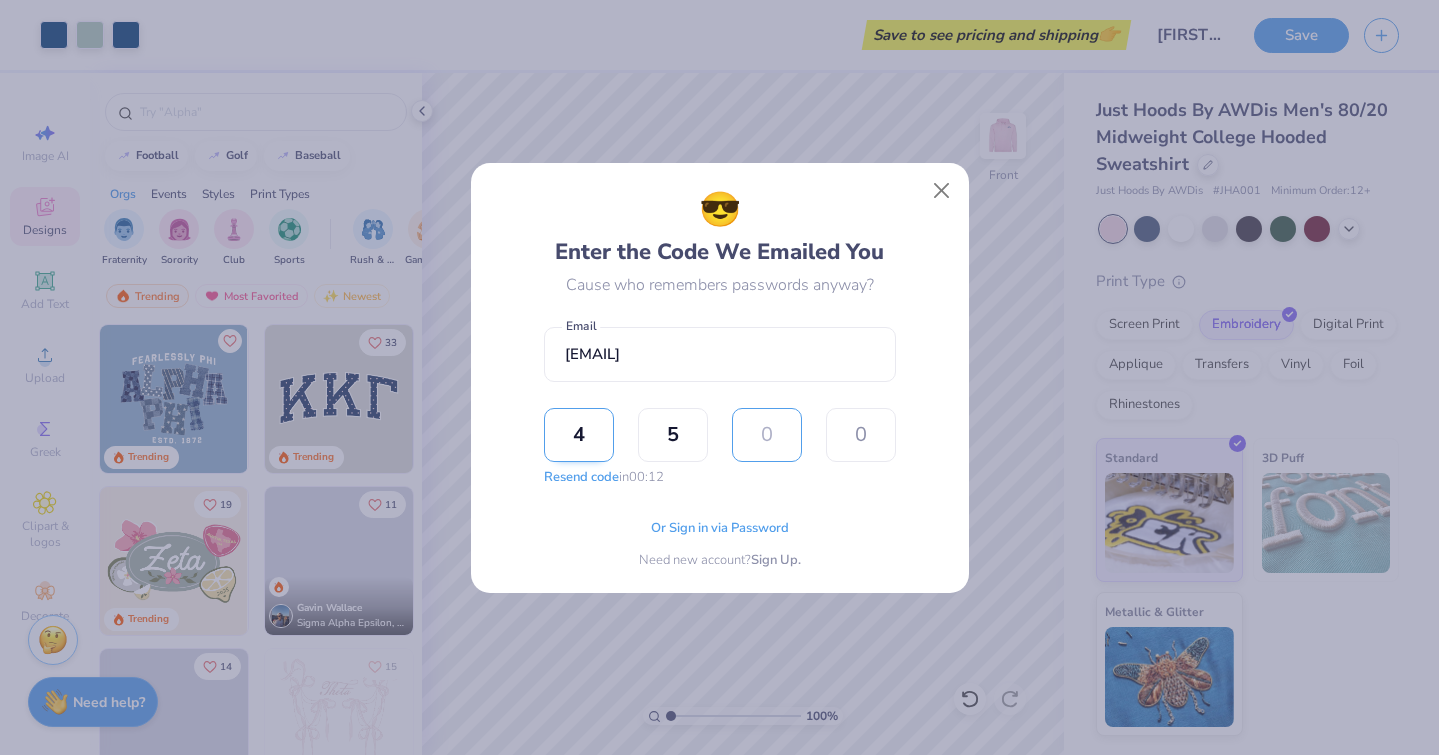 type on "3" 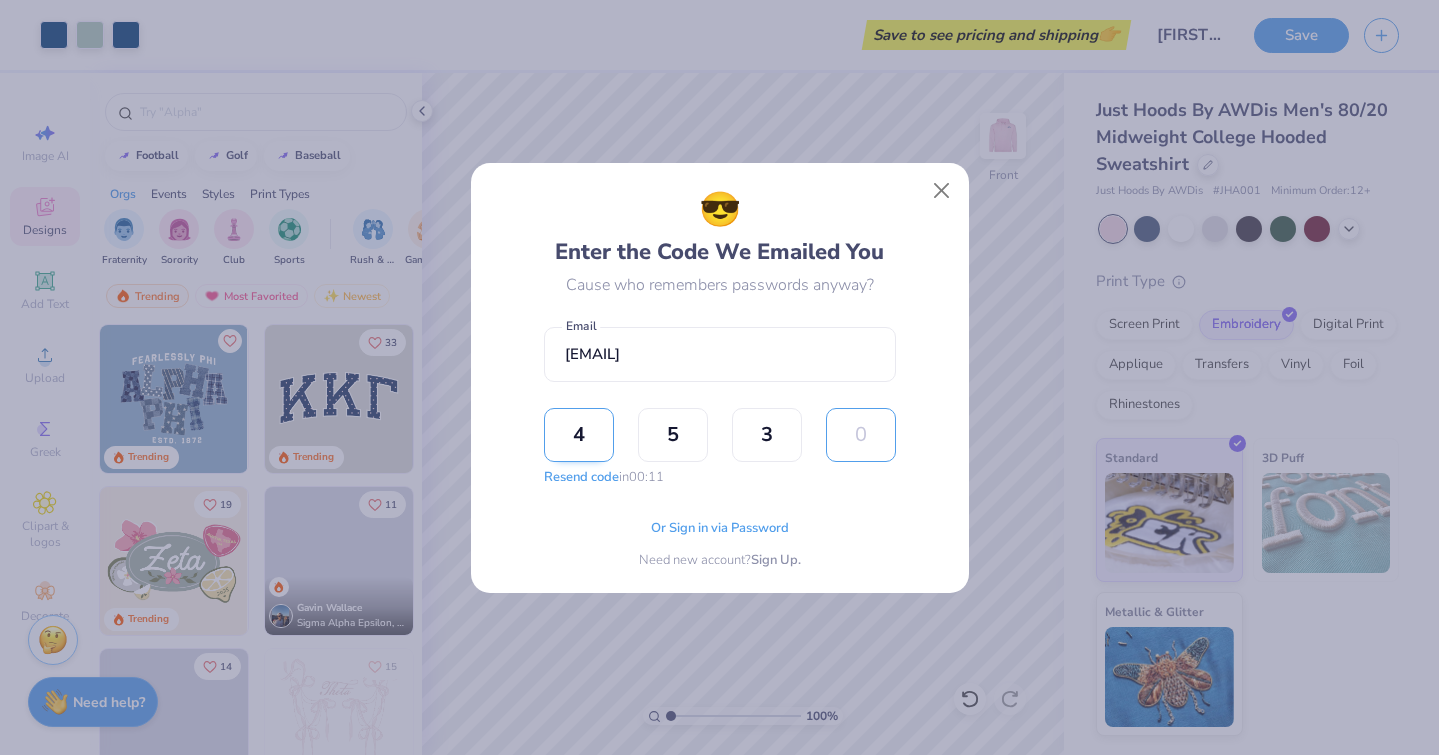 type on "7" 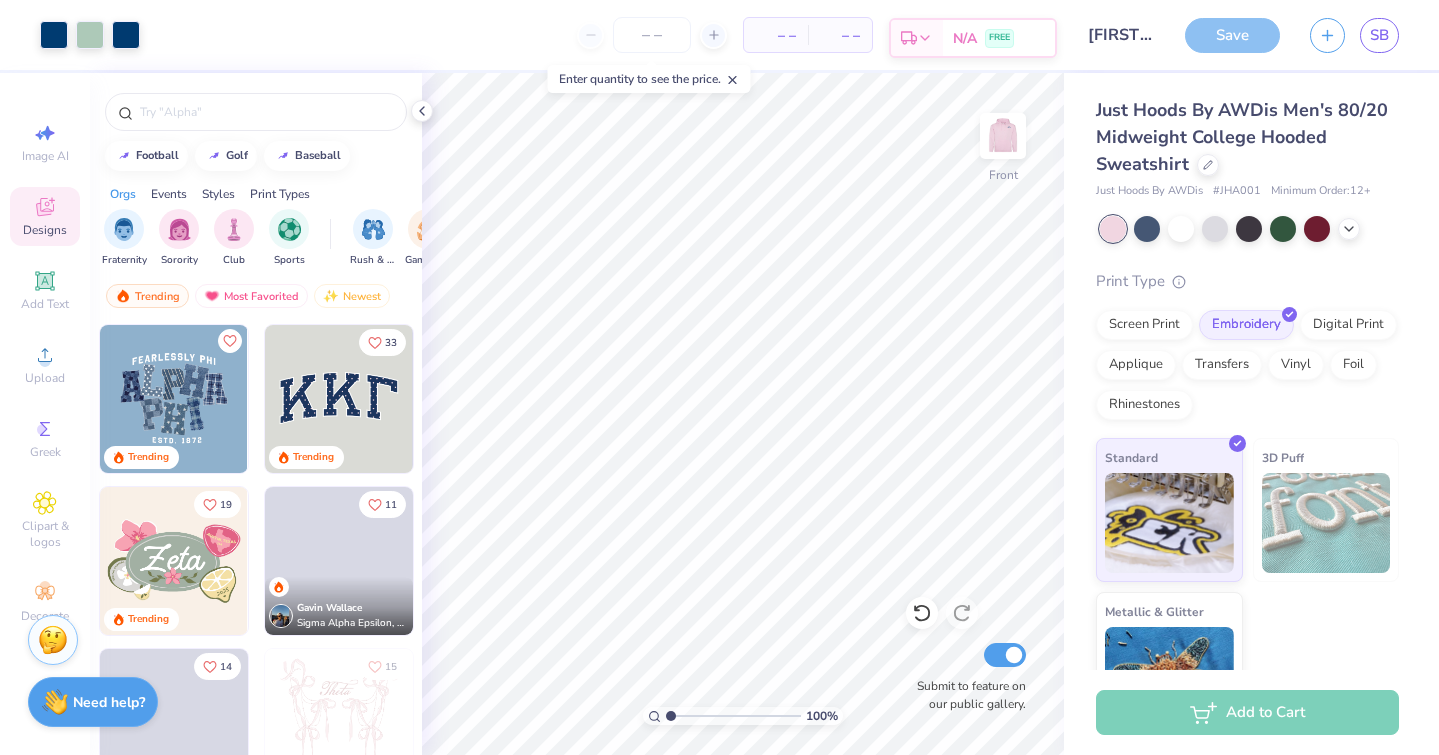 click on "FREE" at bounding box center [999, 38] 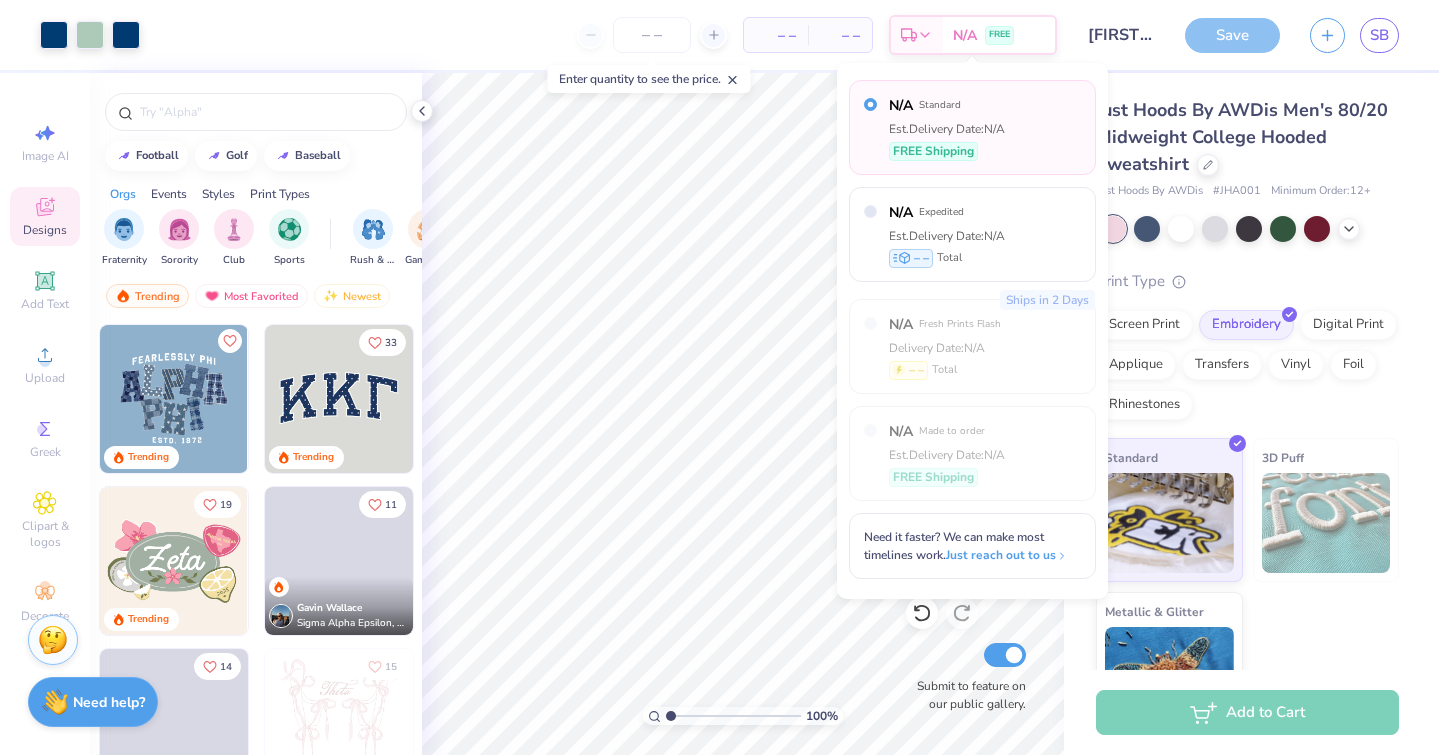 click on "– –" at bounding box center [776, 35] 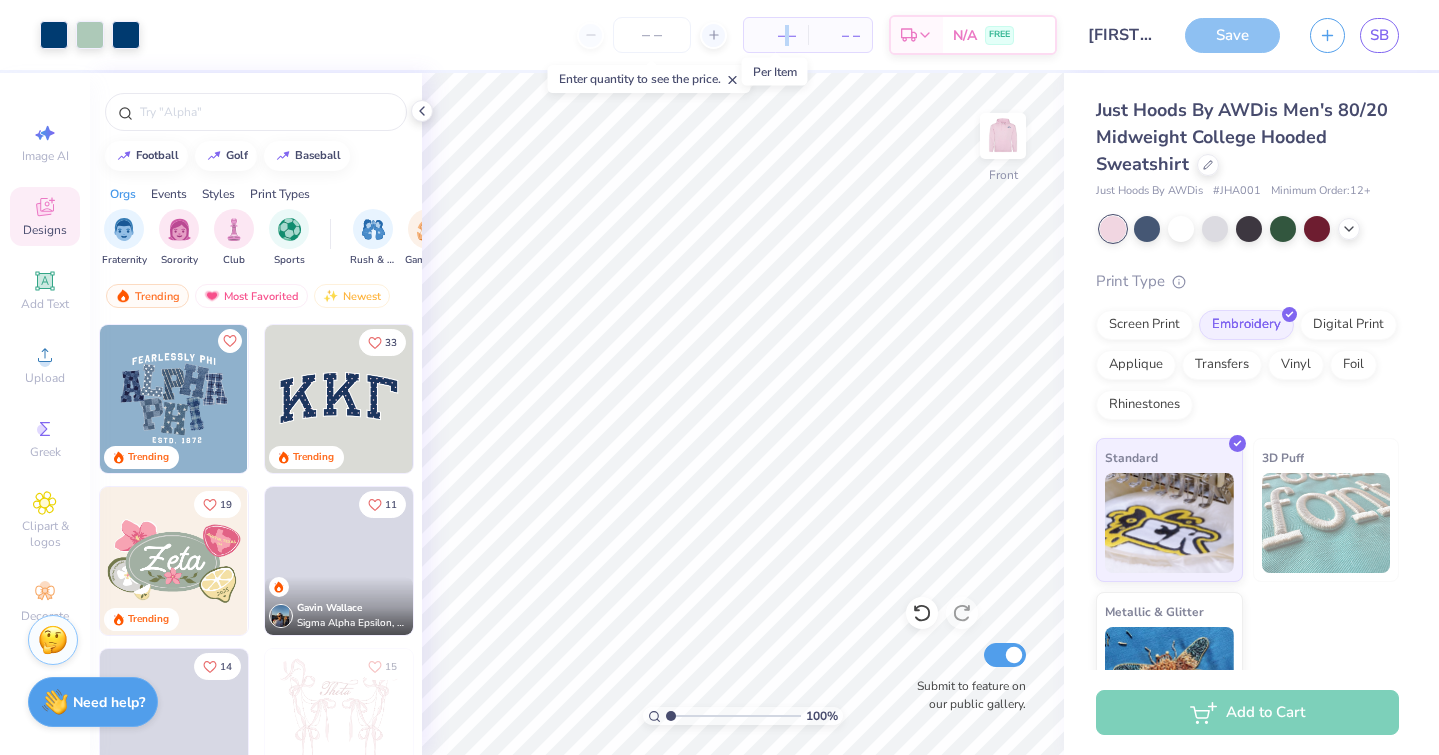click on "– –" at bounding box center [776, 35] 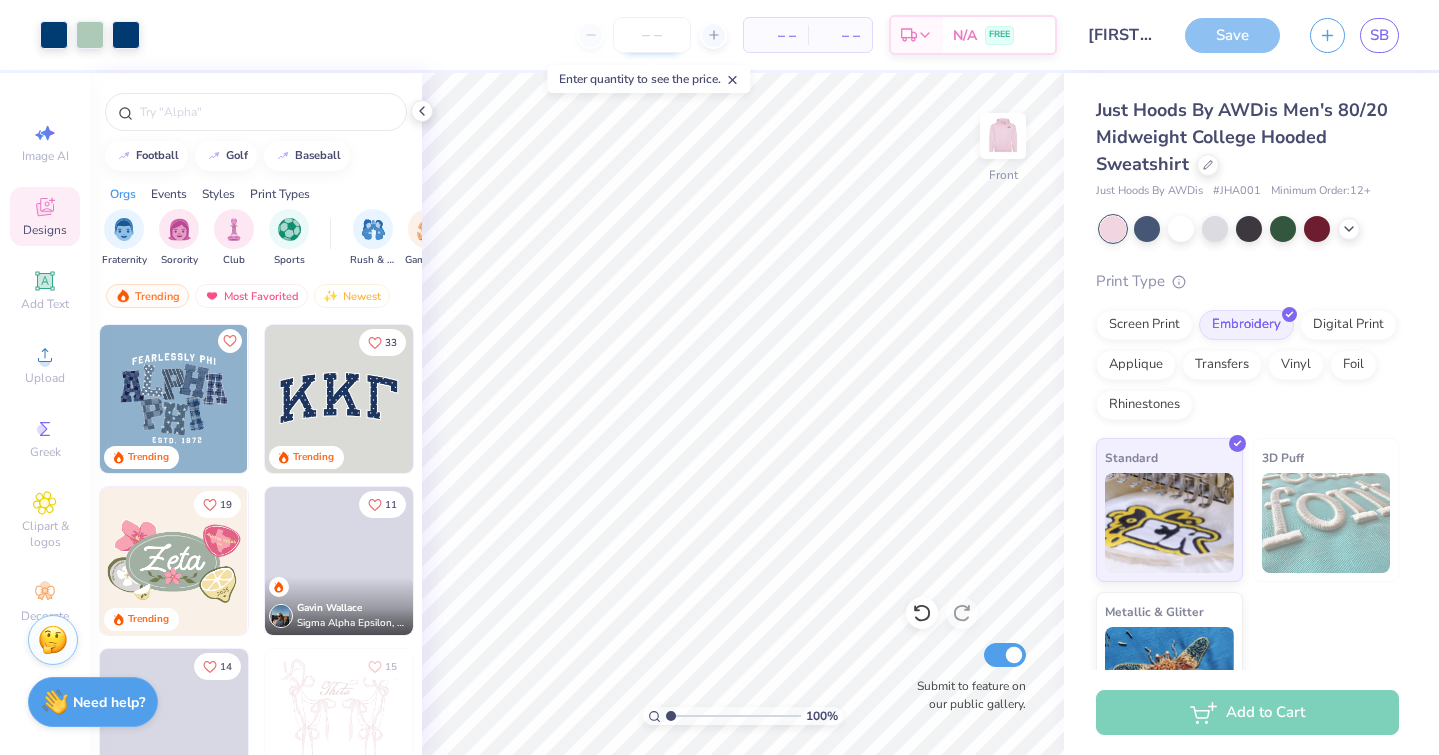 click at bounding box center [652, 35] 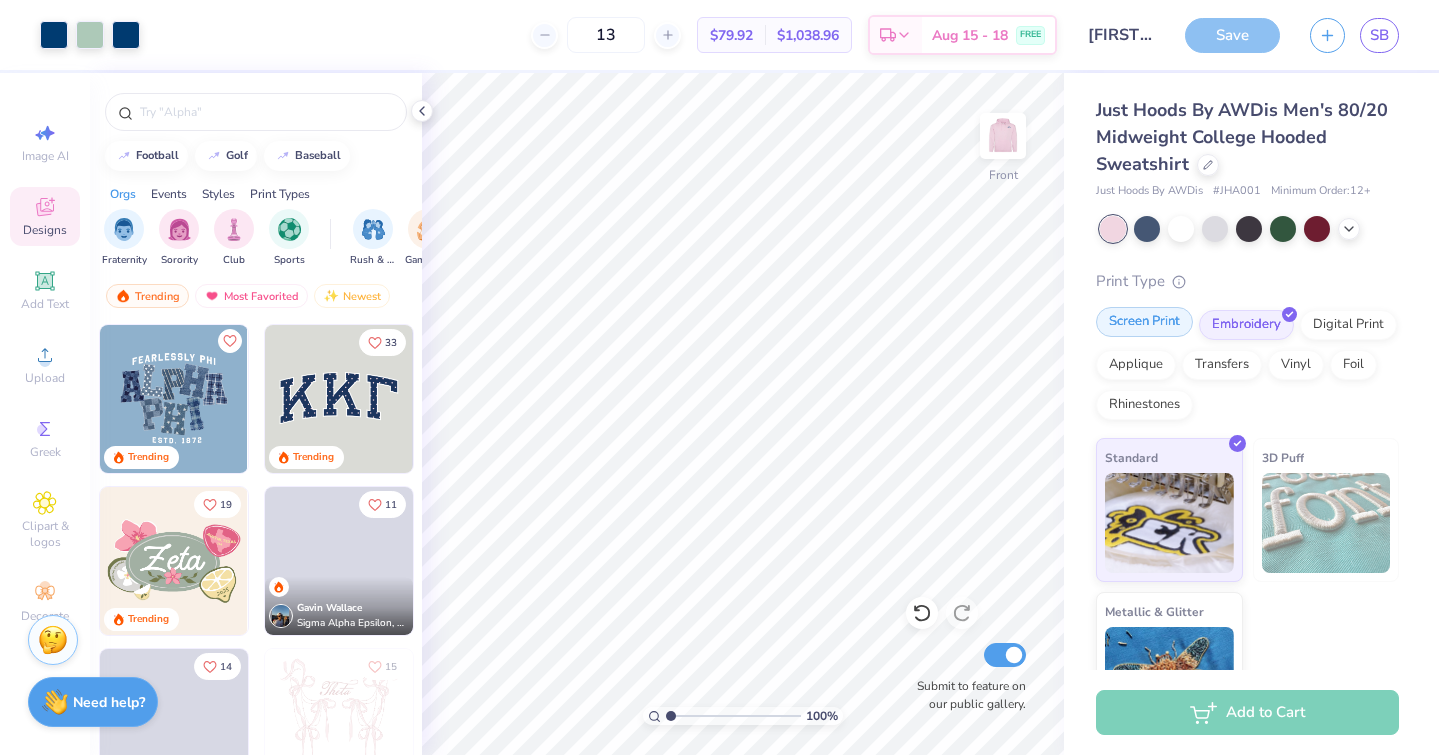 type on "13" 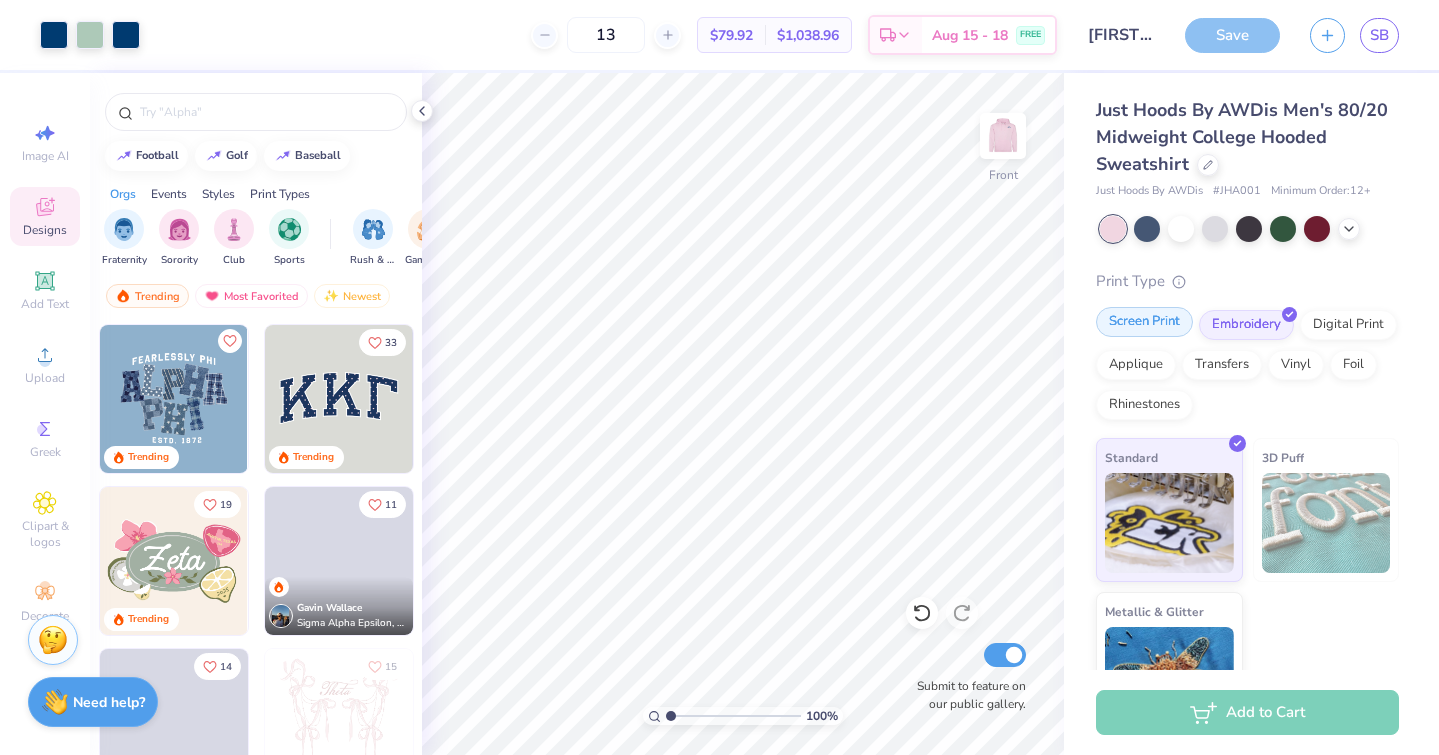 click on "Screen Print" at bounding box center [1144, 322] 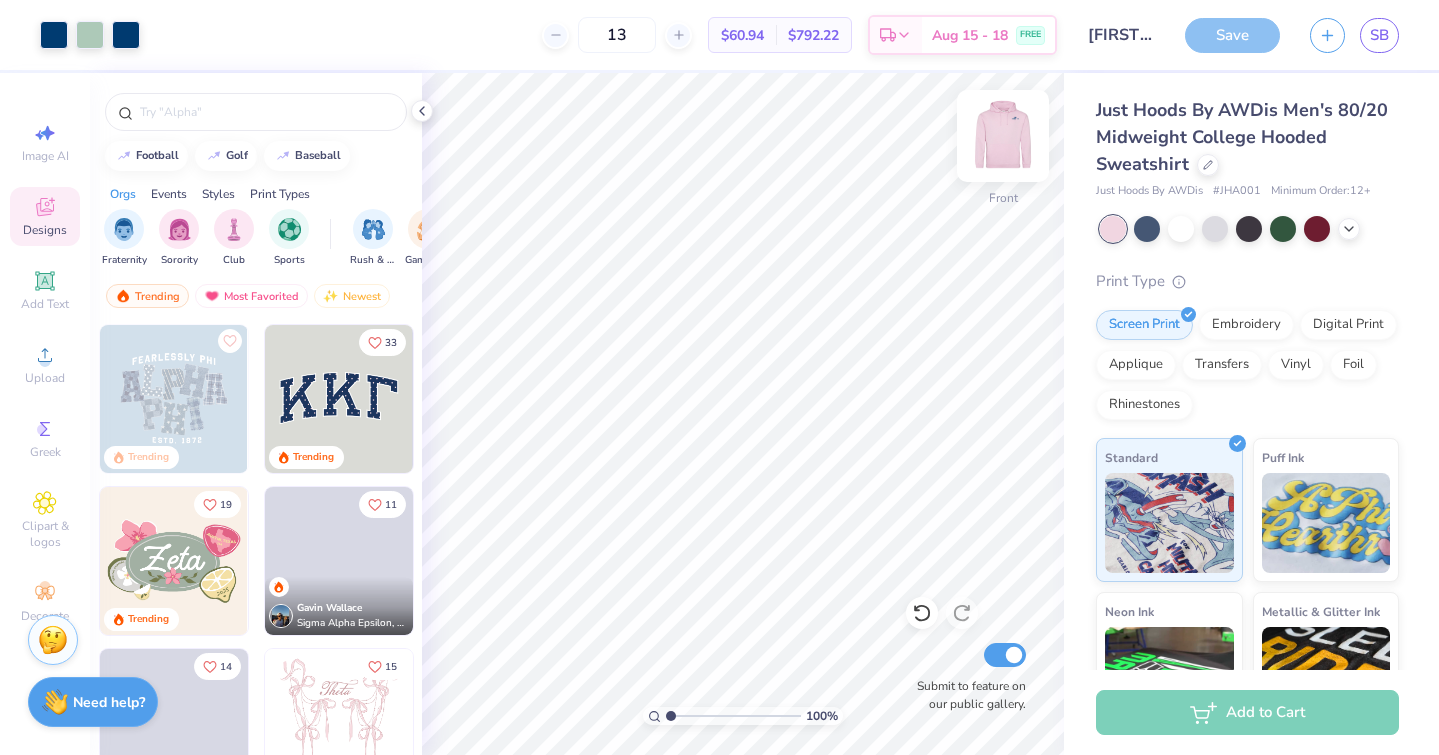 click at bounding box center (1003, 136) 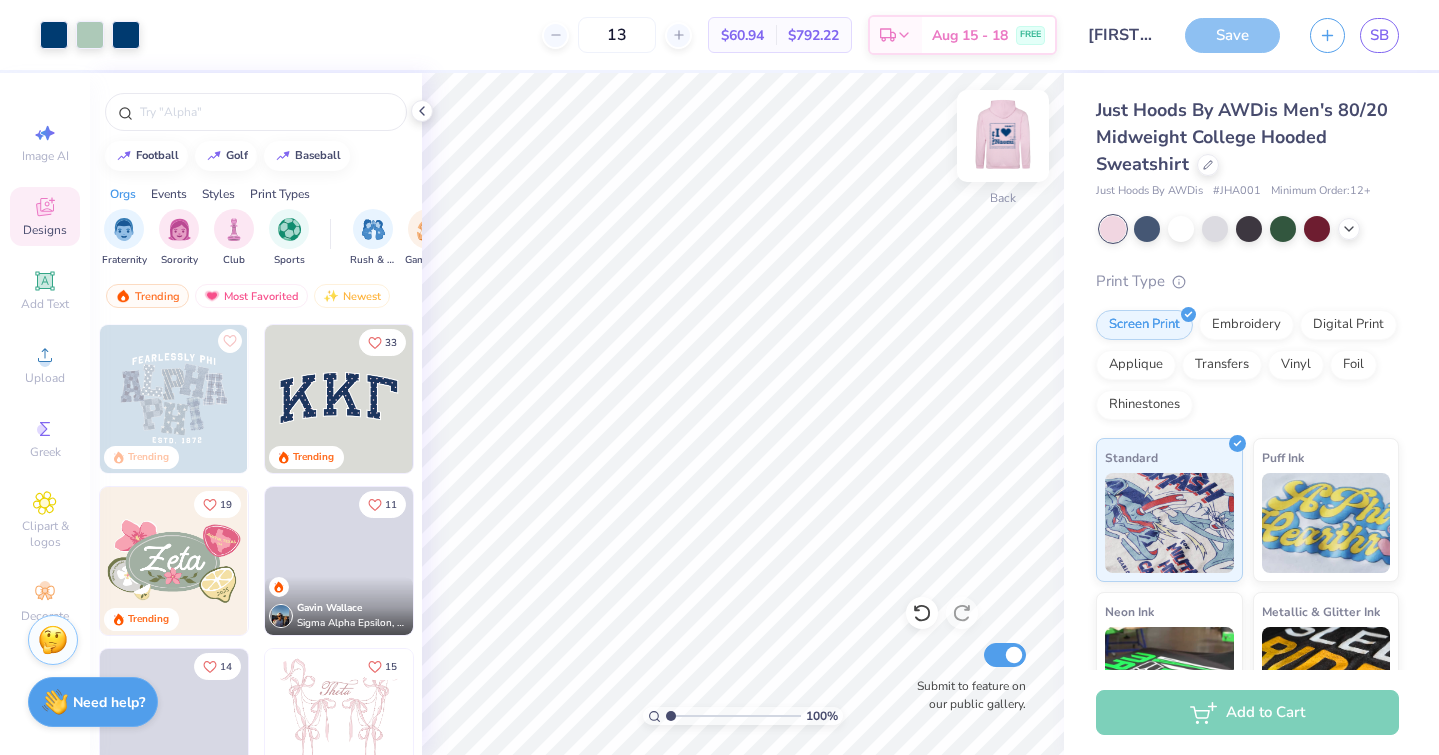 click at bounding box center [1003, 136] 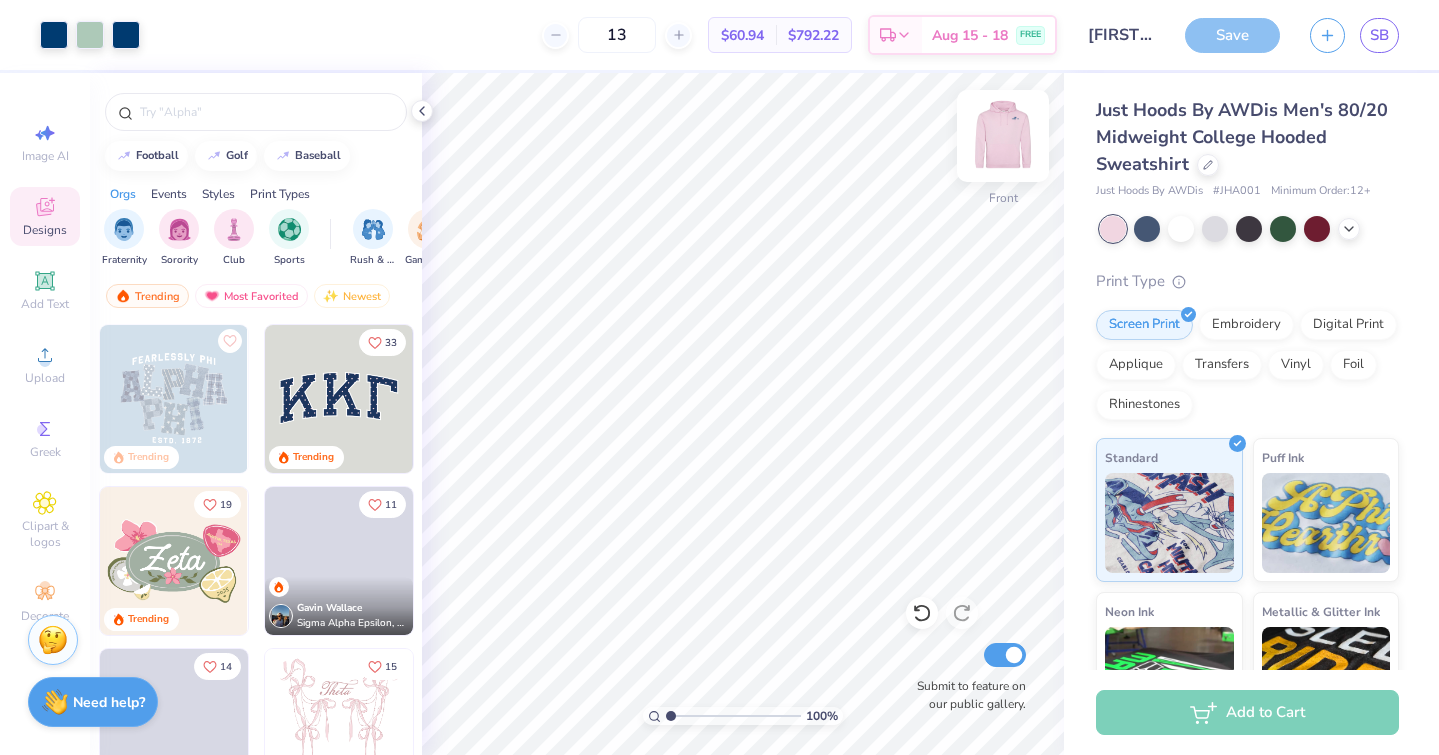 click at bounding box center [1003, 136] 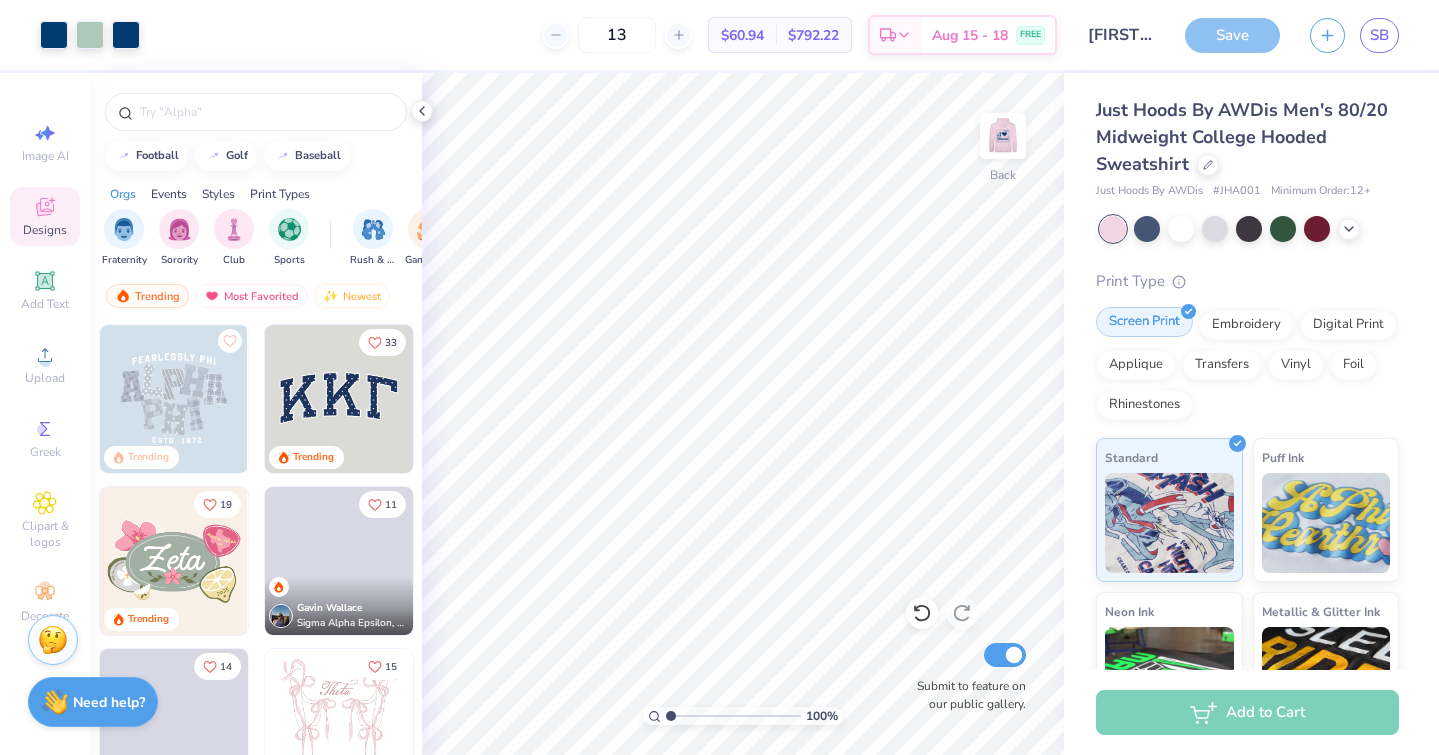 click on "Screen Print" at bounding box center (1144, 322) 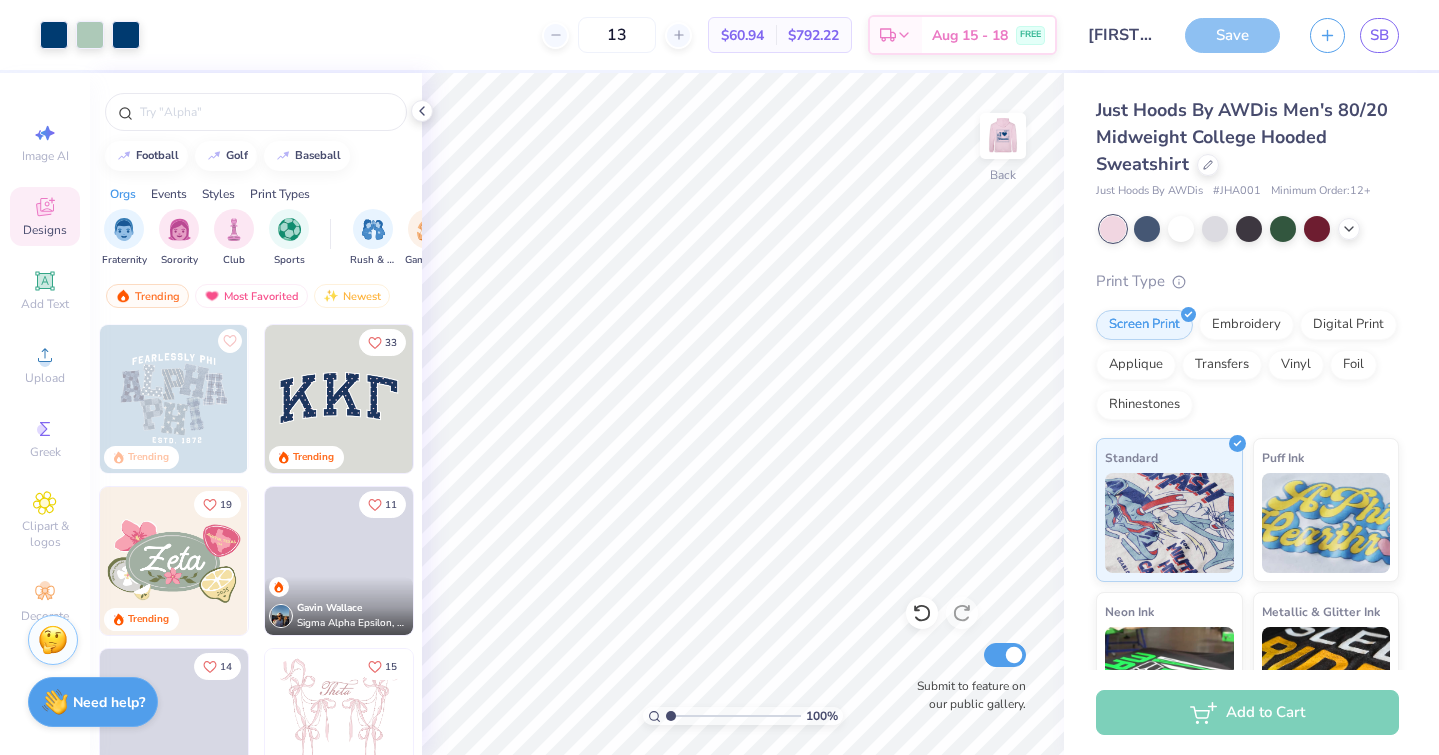 click on "Save" at bounding box center (1232, 35) 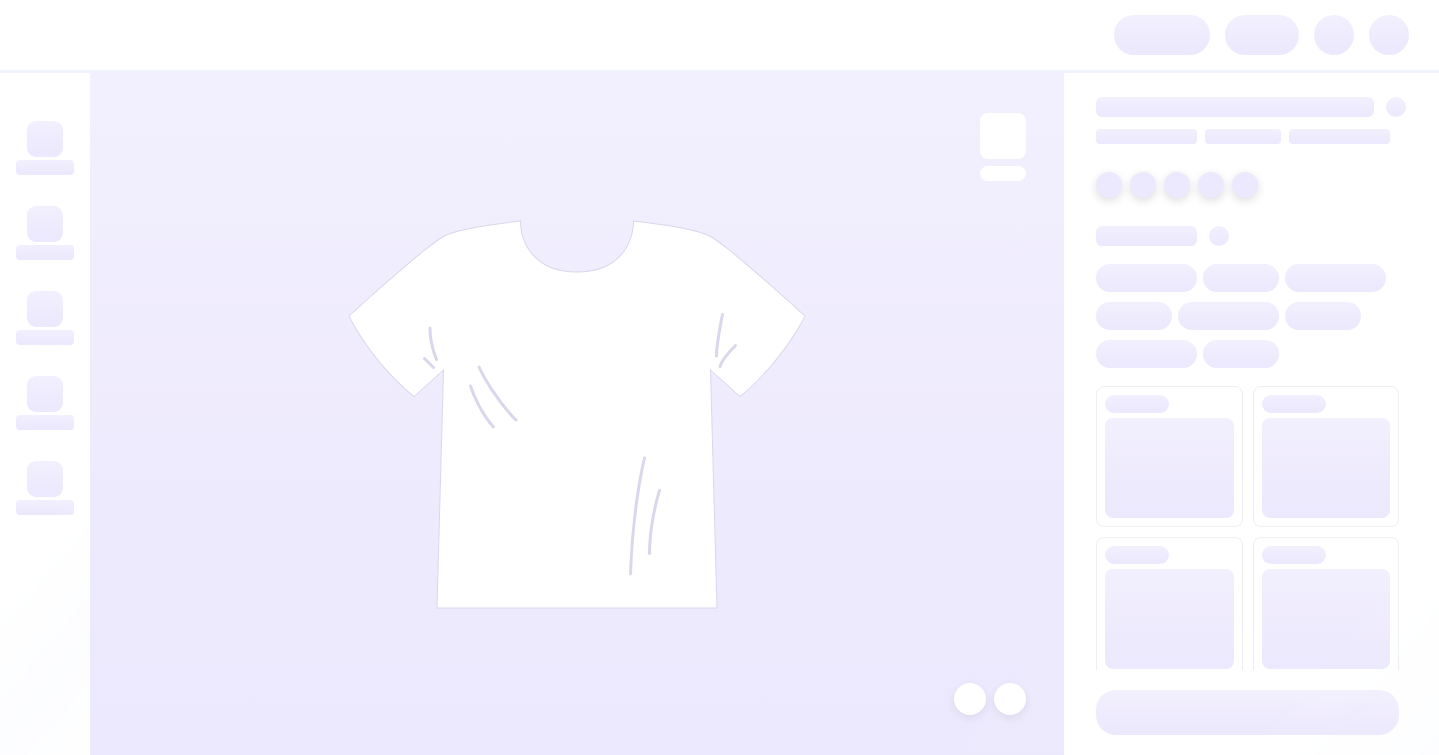 scroll, scrollTop: 0, scrollLeft: 0, axis: both 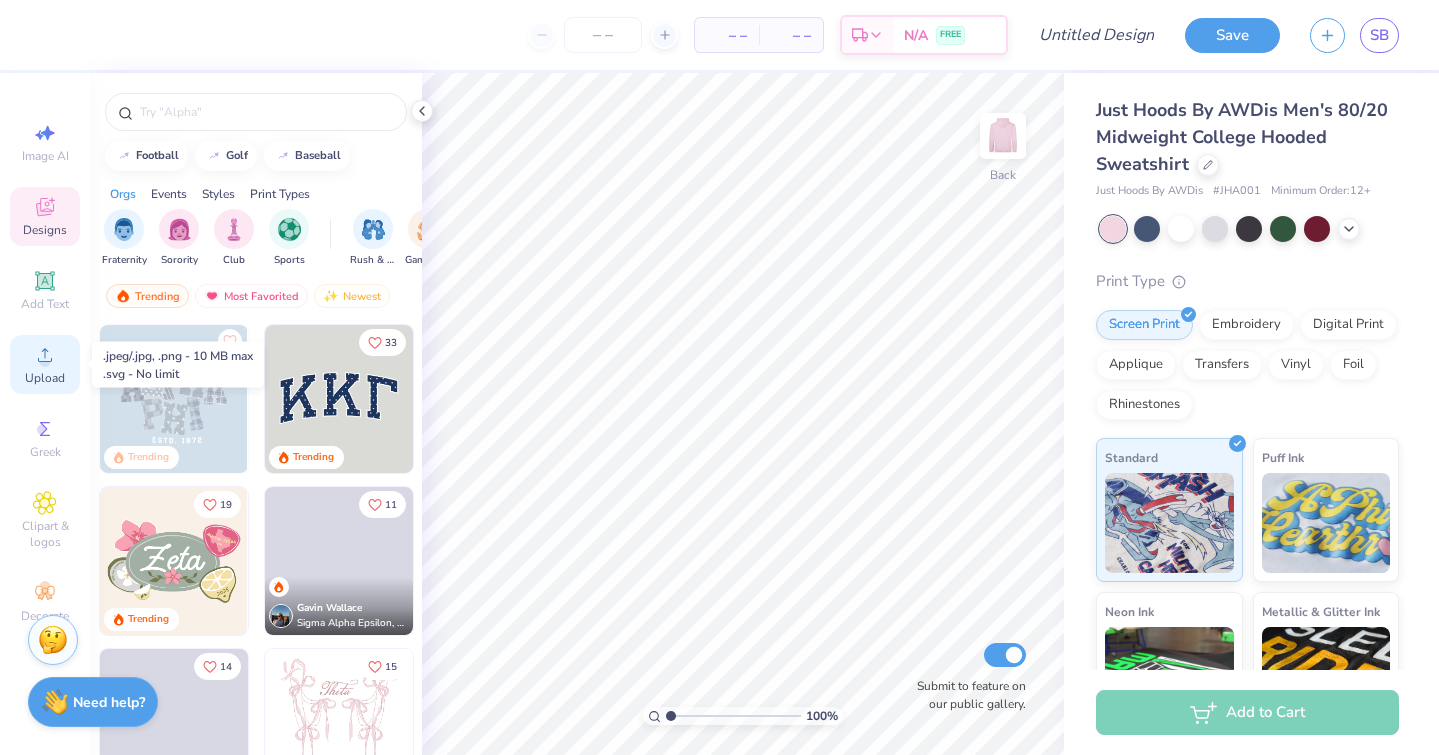 click 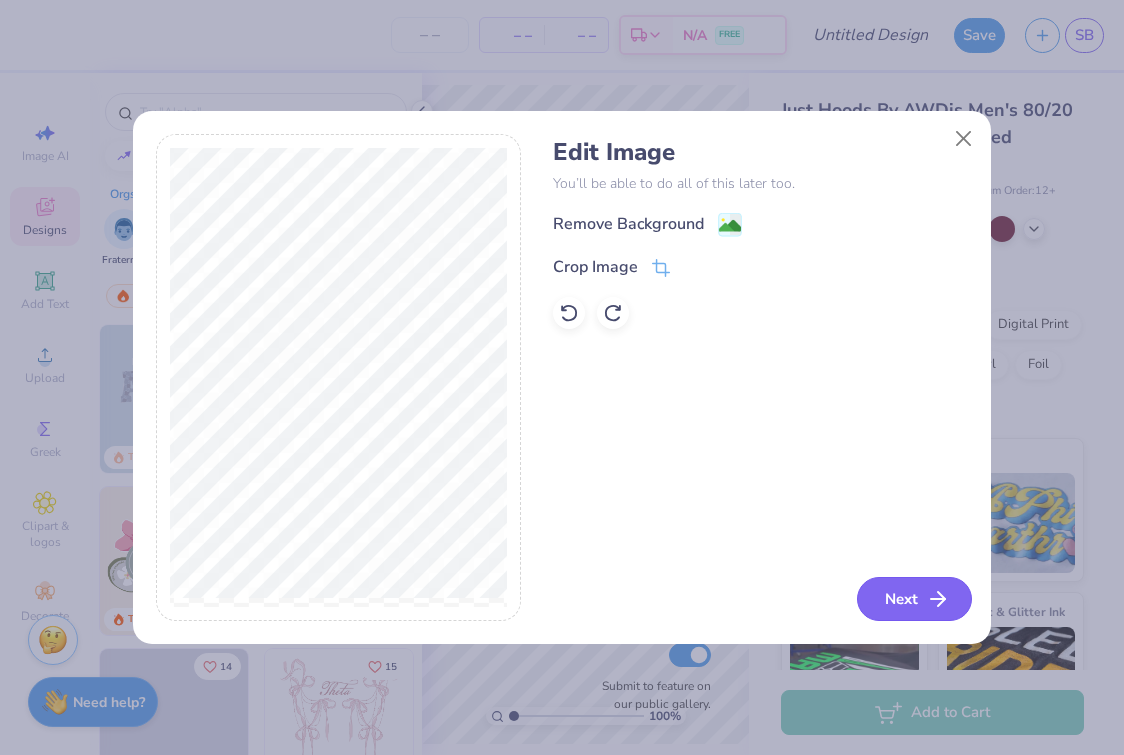click 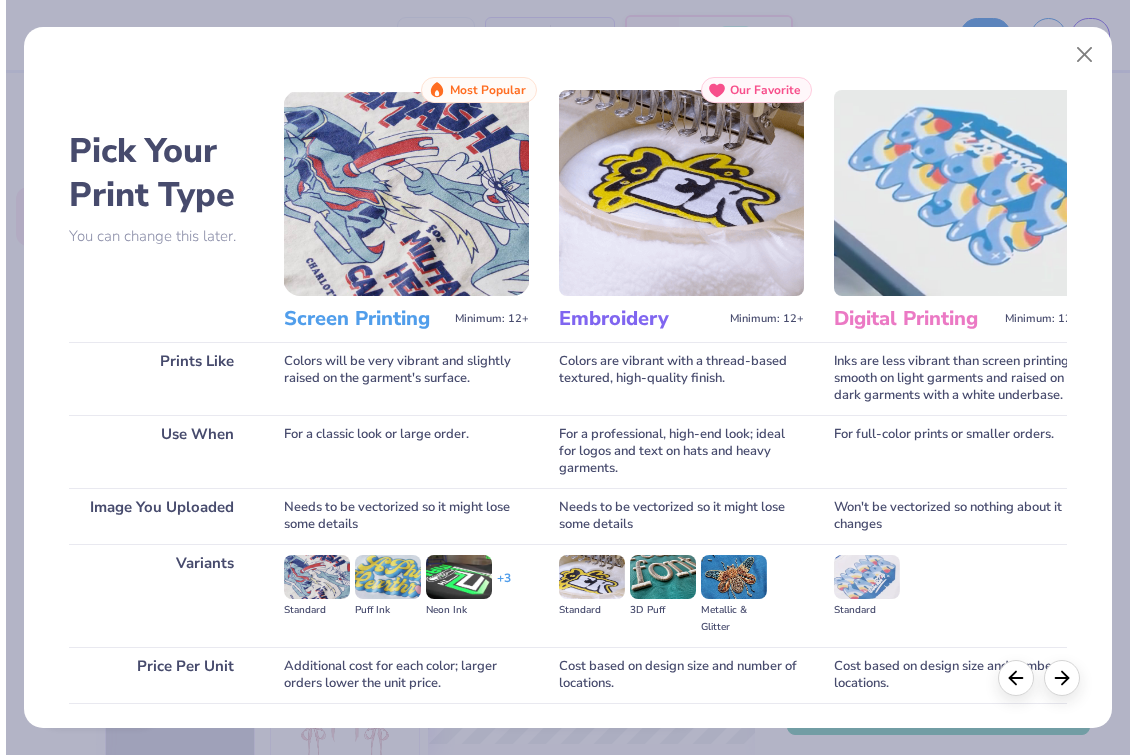 scroll, scrollTop: 142, scrollLeft: 0, axis: vertical 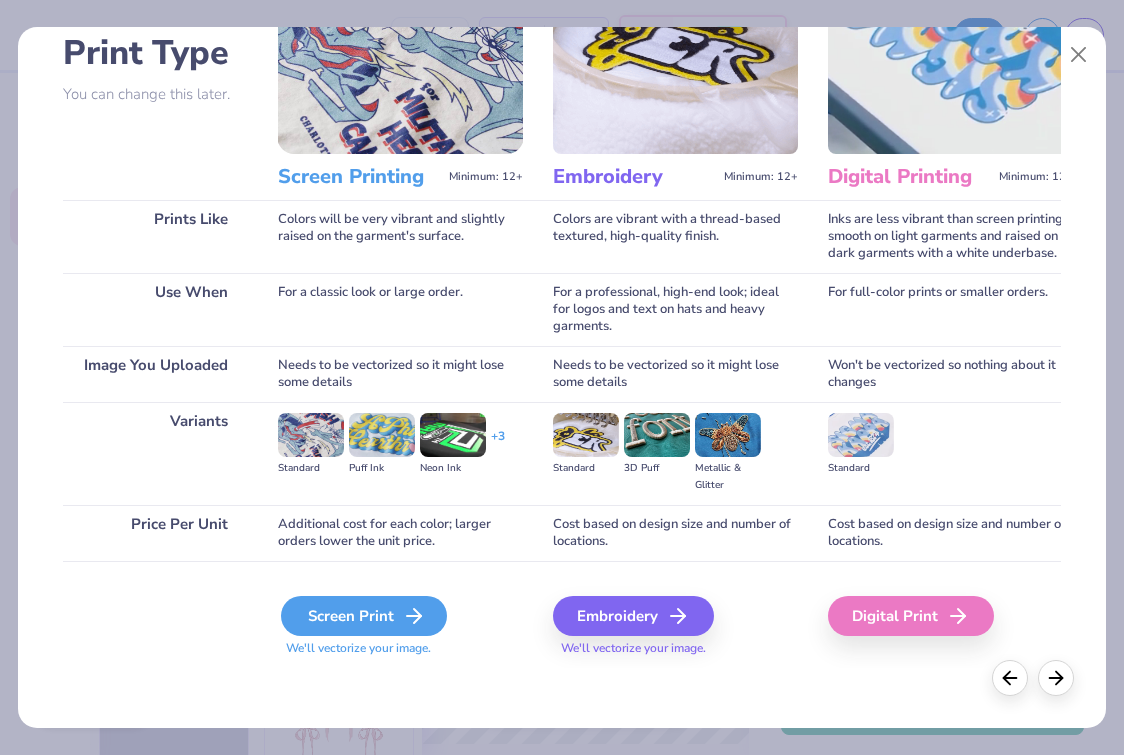 click on "Screen Print" at bounding box center [364, 616] 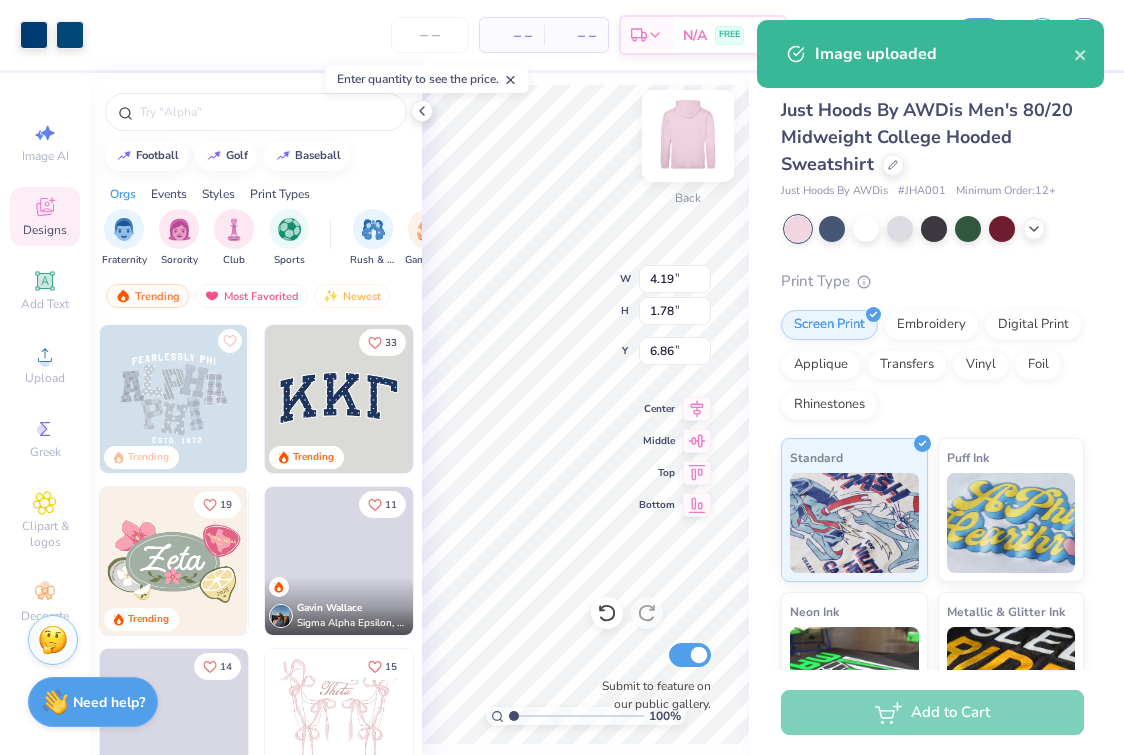 click at bounding box center [688, 136] 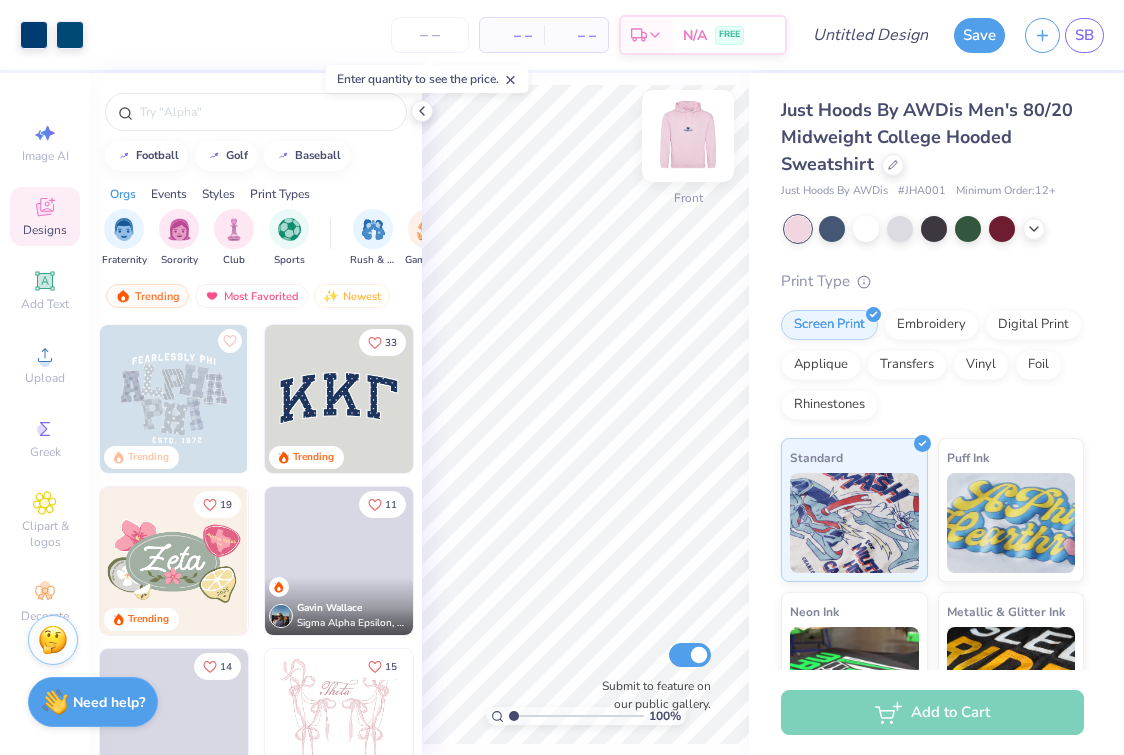 click at bounding box center (688, 136) 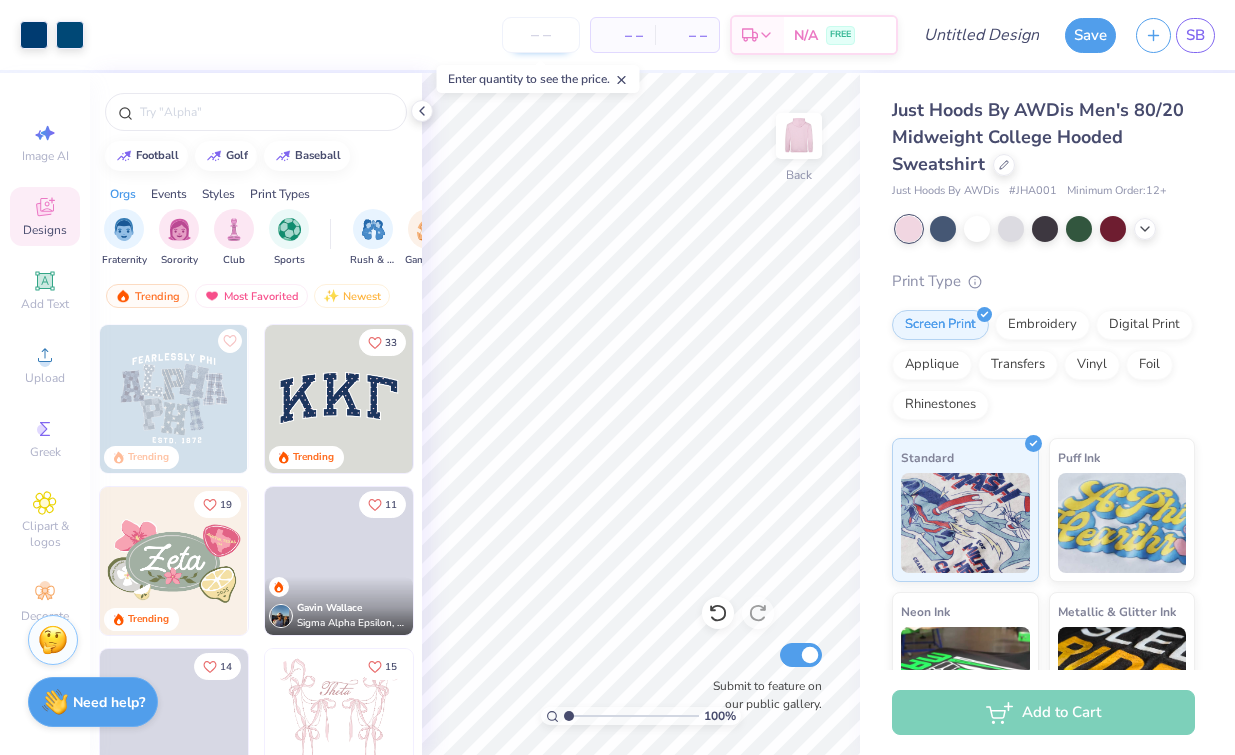 click at bounding box center (541, 35) 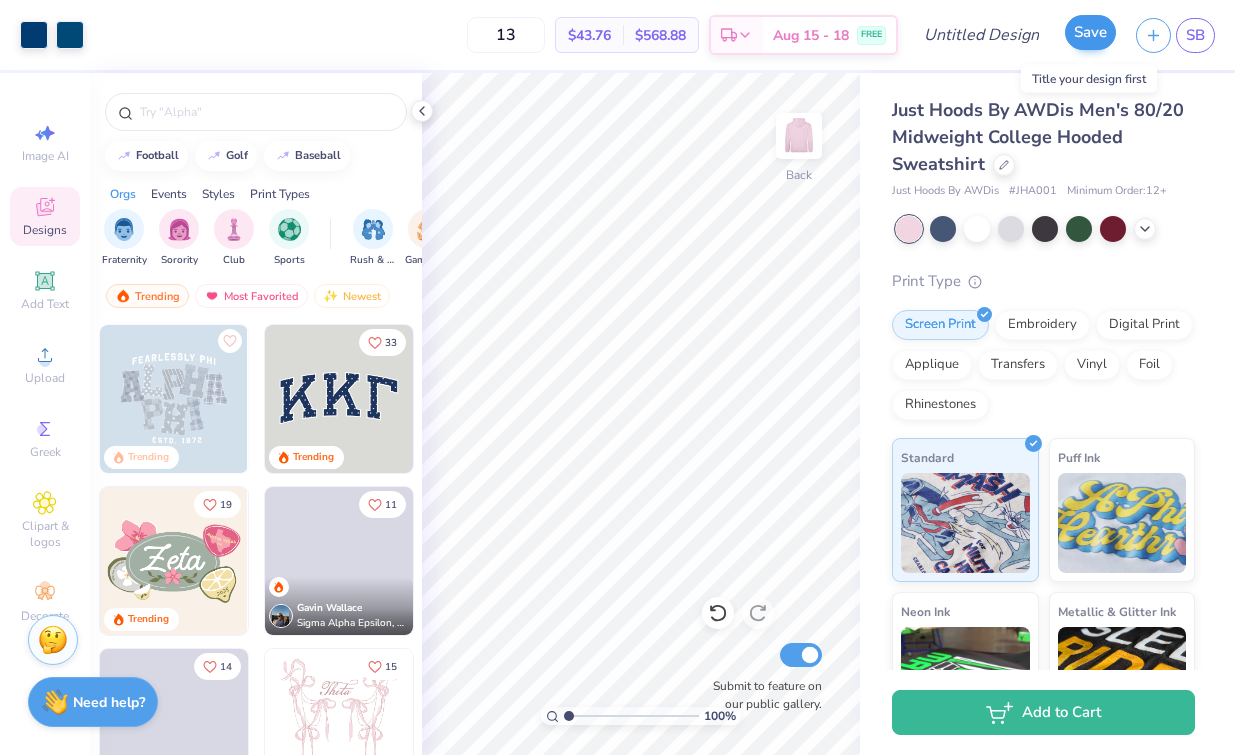 type on "13" 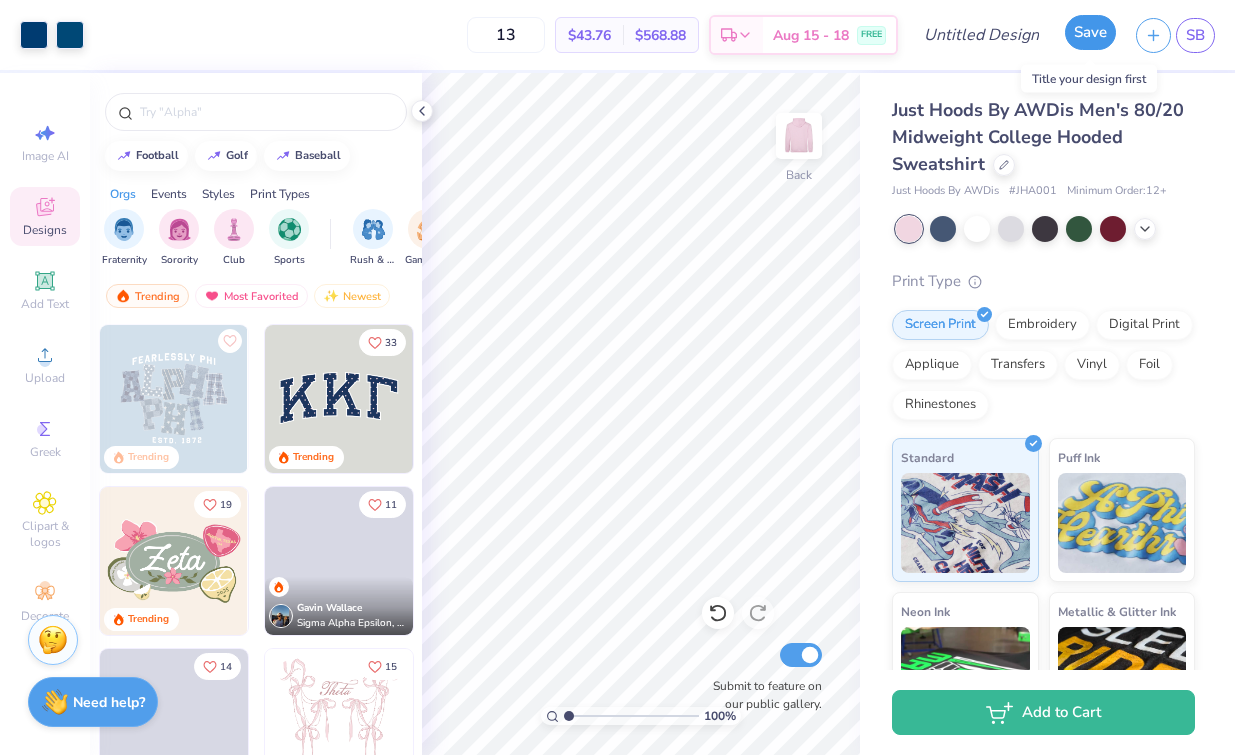 click on "Save" at bounding box center (1090, 32) 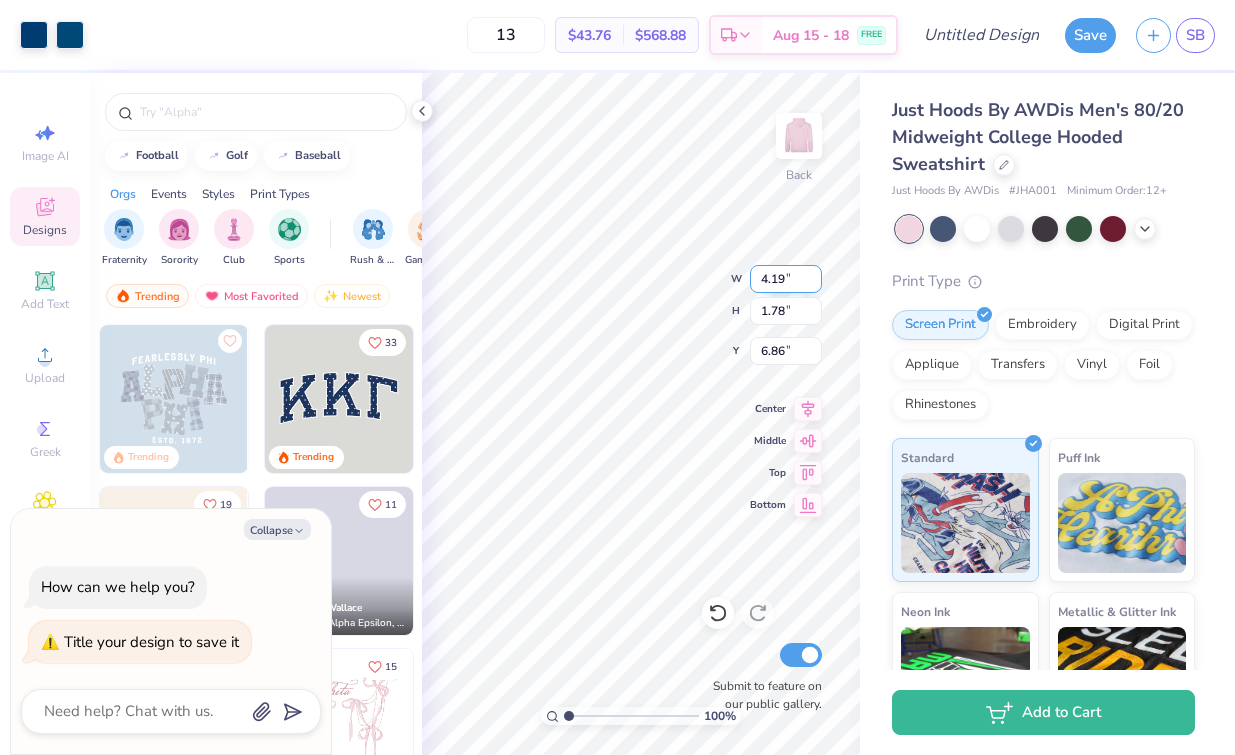 type on "x" 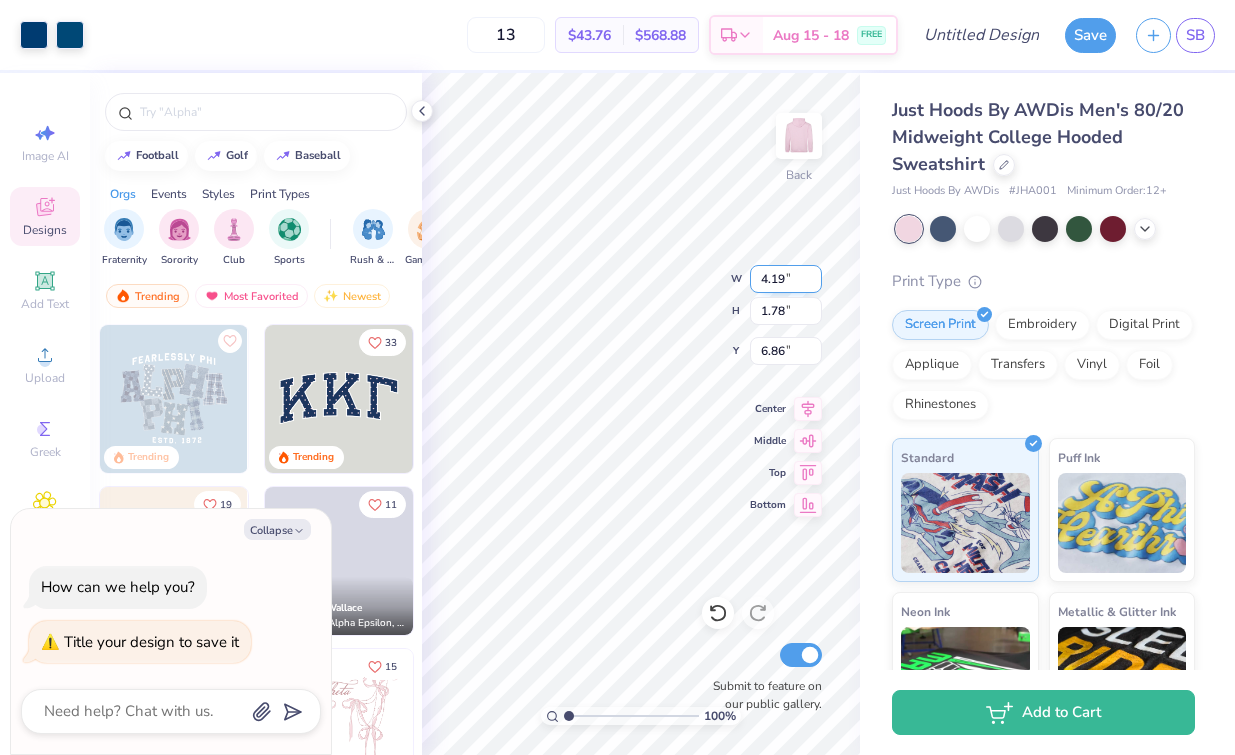 type on "1.22" 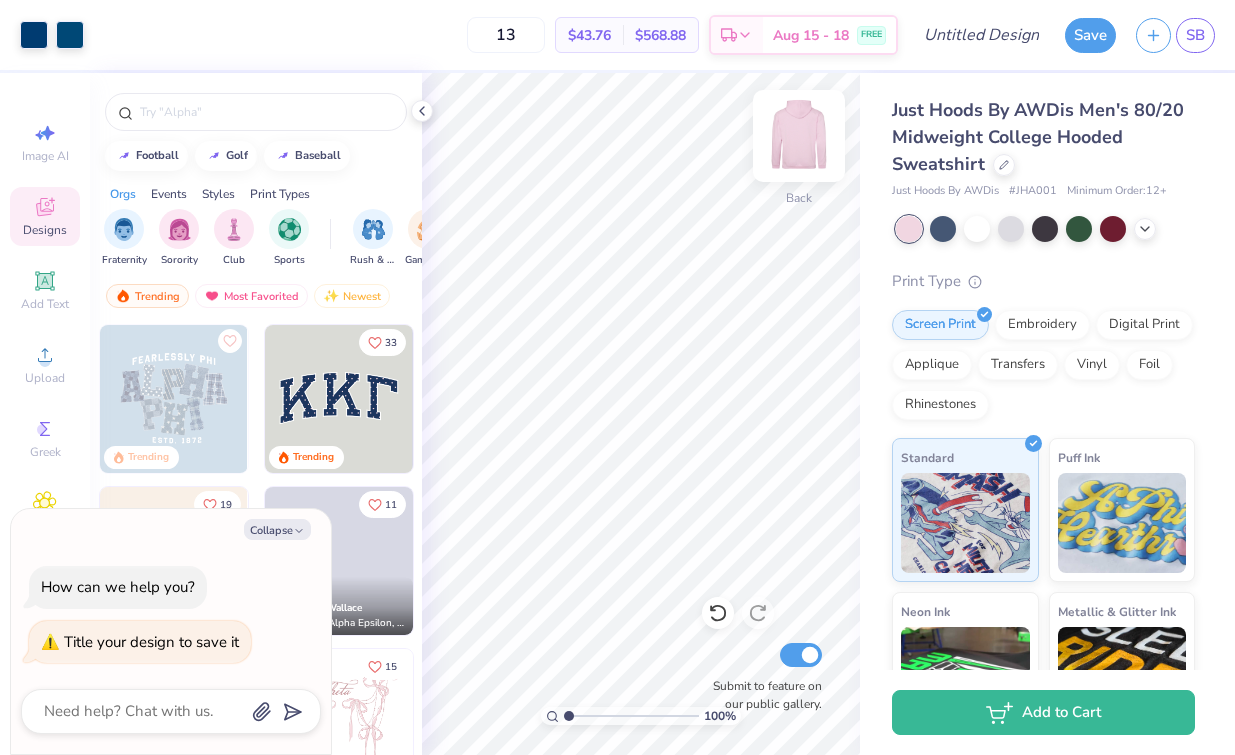 click at bounding box center [799, 136] 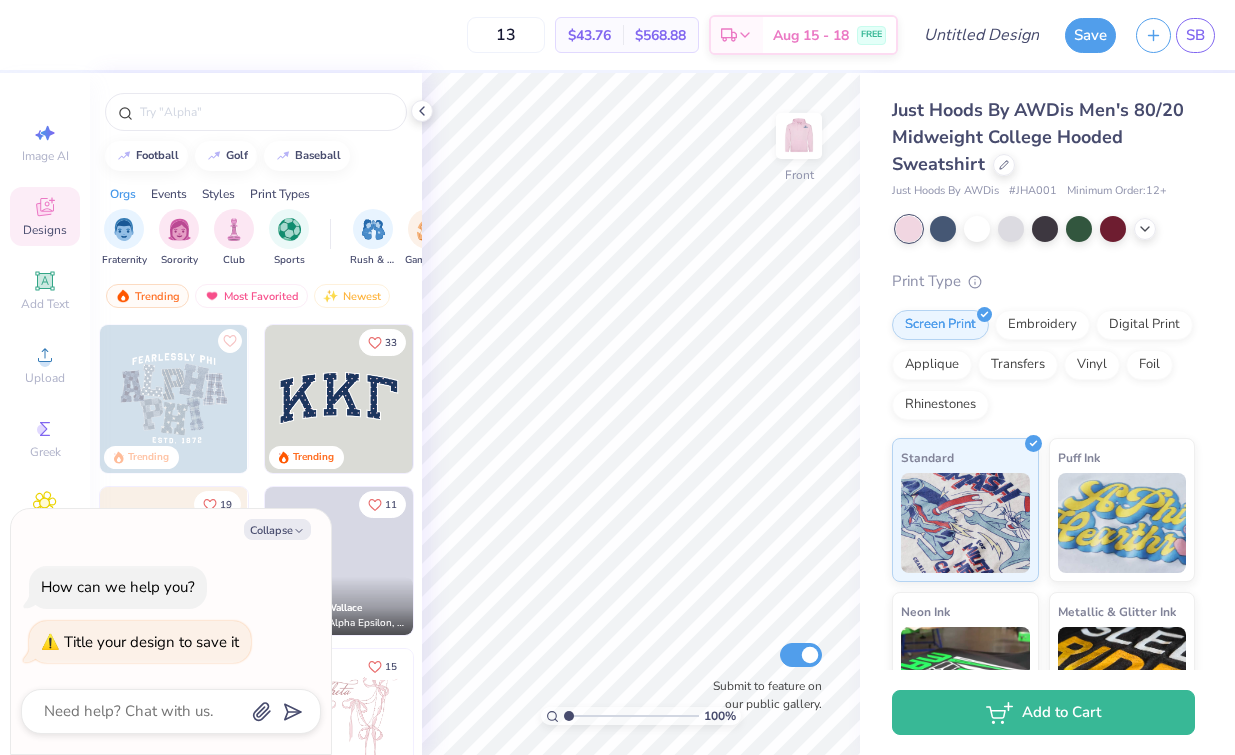 click at bounding box center (799, 136) 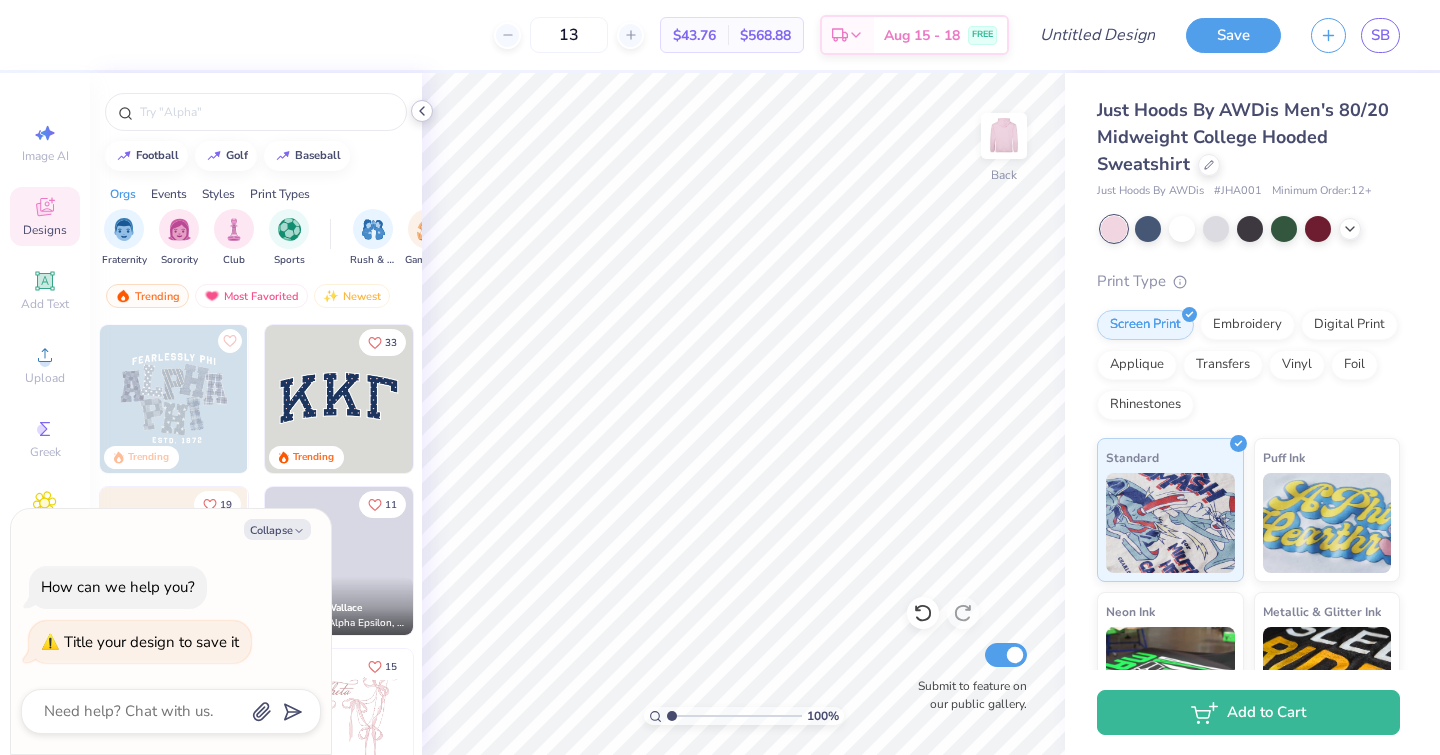 click 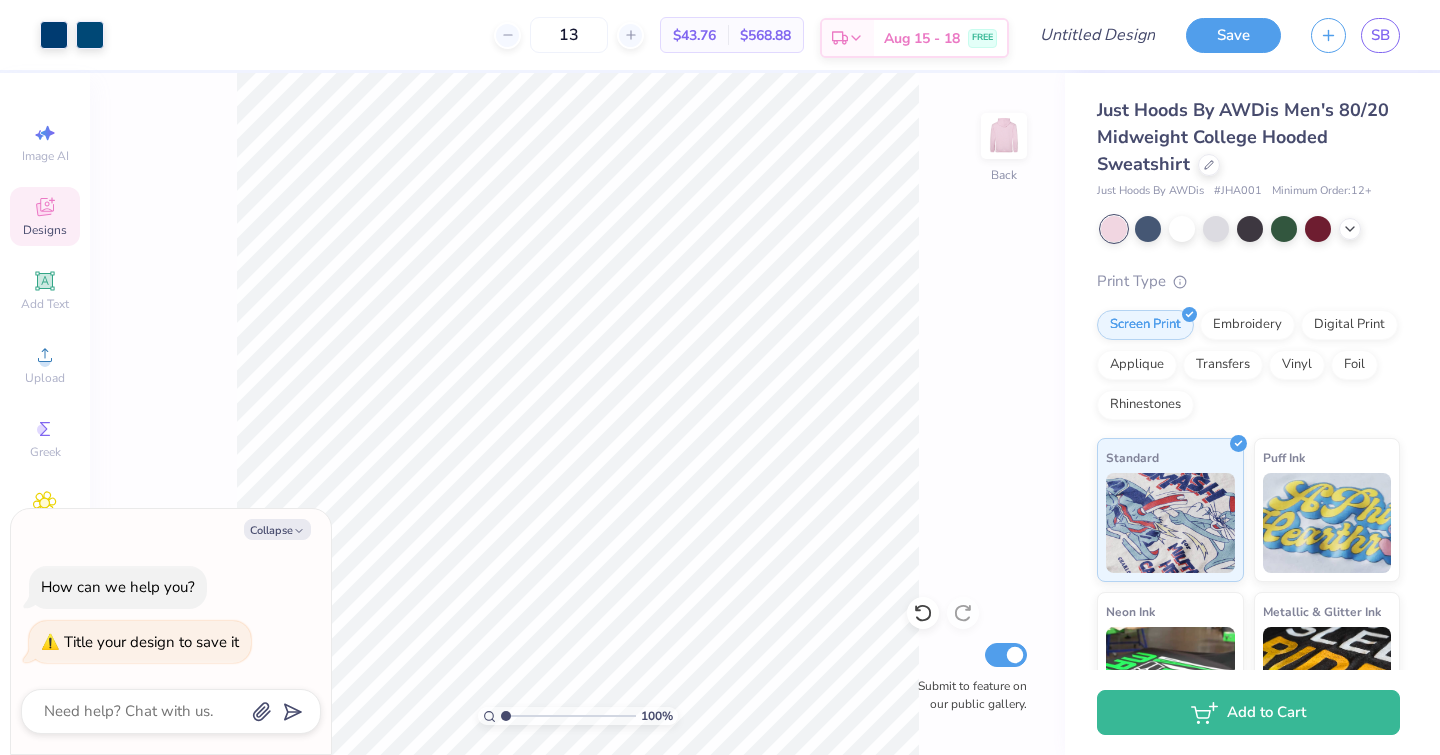 click on "Aug 15 - 18 FREE" at bounding box center [940, 38] 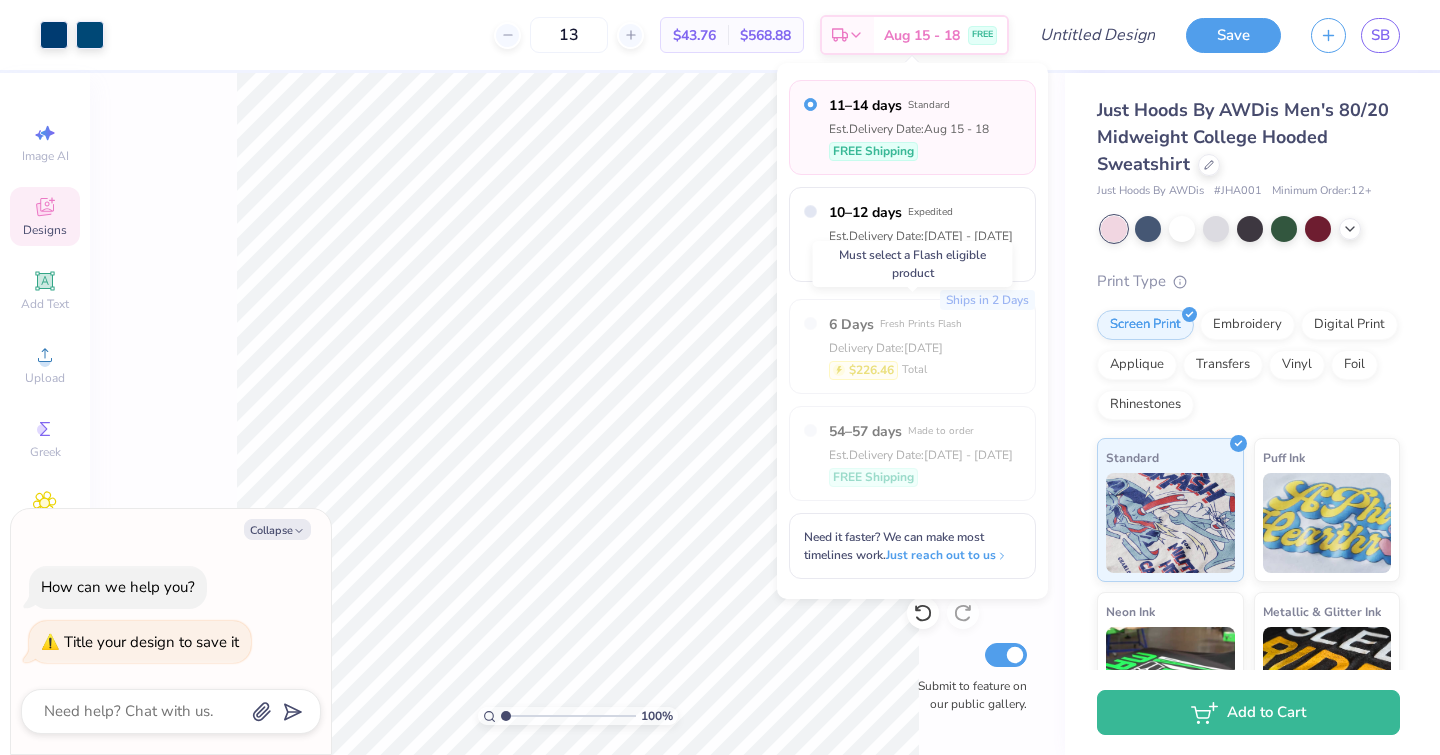 click on "$226.46 Total" at bounding box center (895, 370) 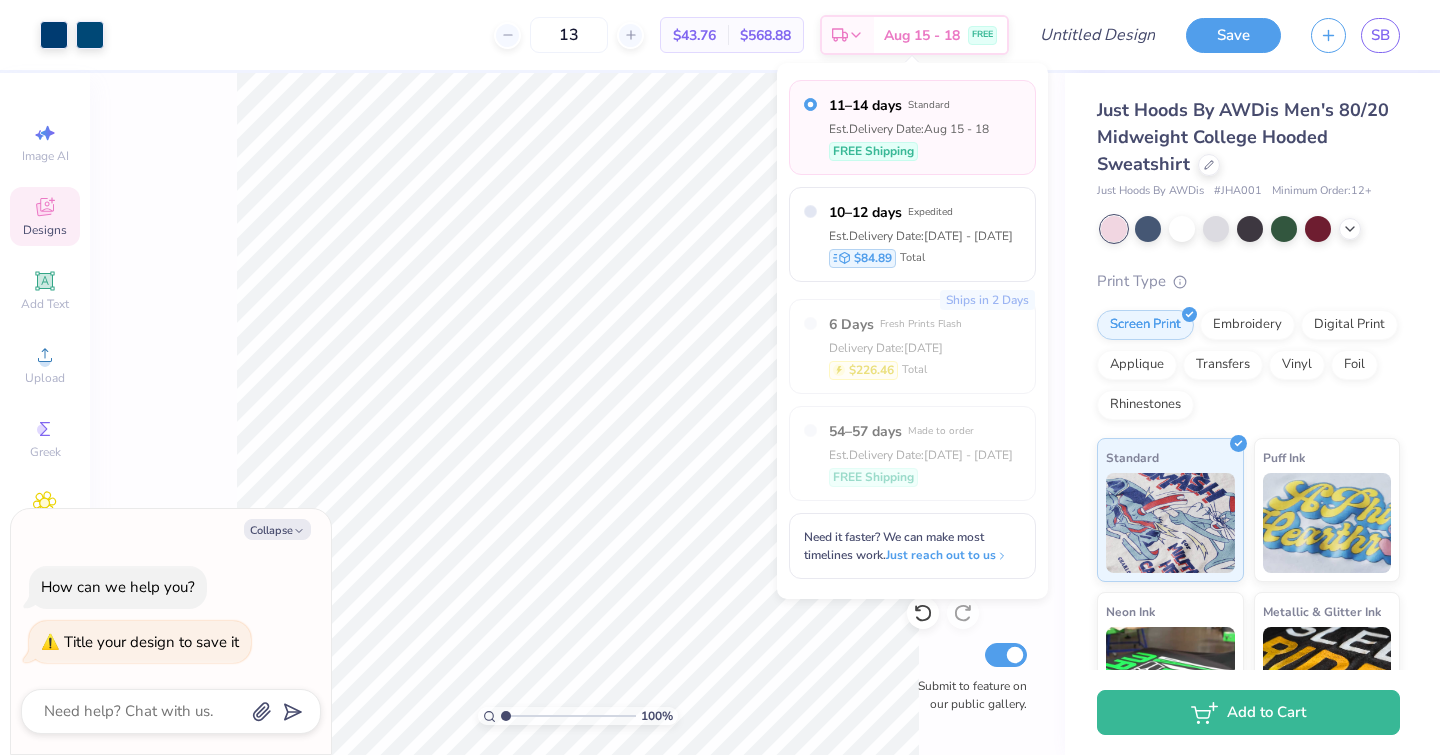 click on "Just Hoods By AWDis Men's 80/20 Midweight College Hooded Sweatshirt" at bounding box center [1248, 137] 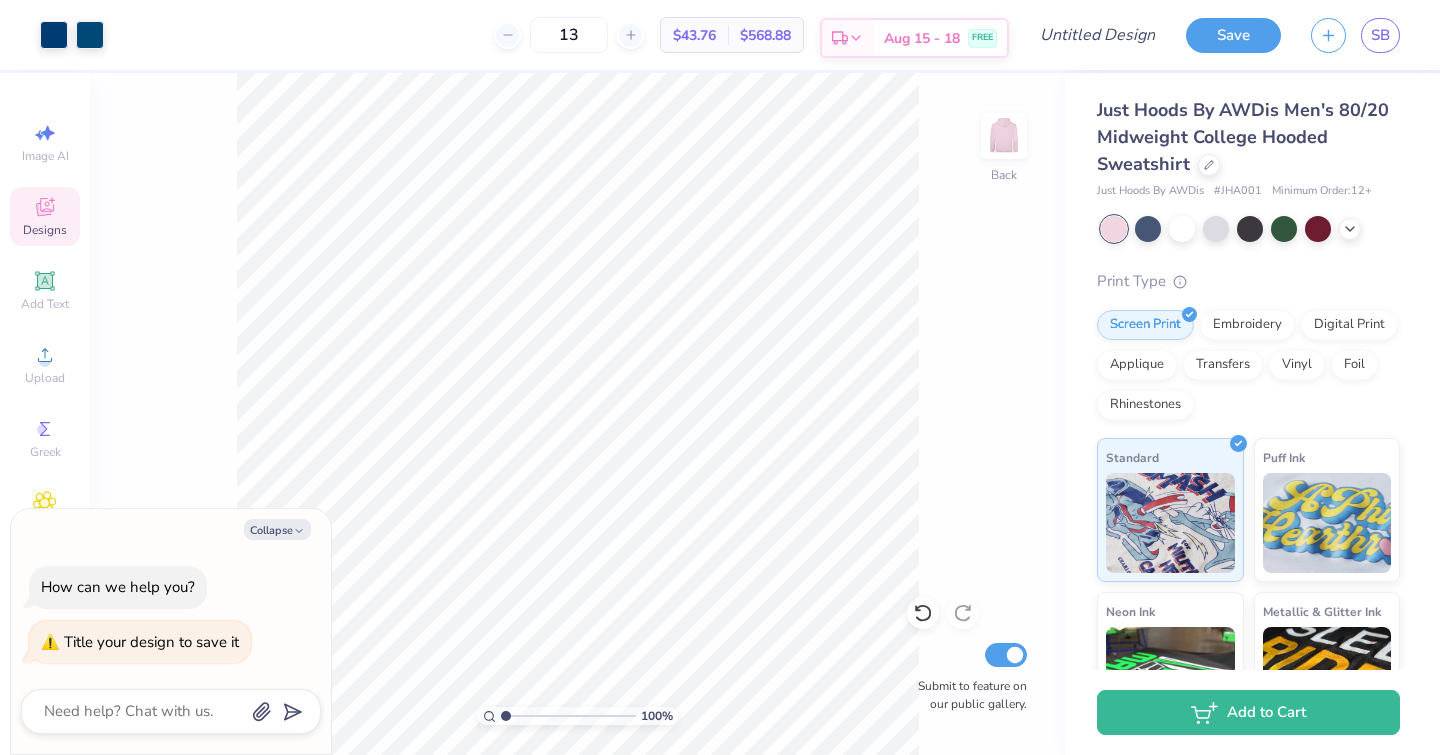click on "Aug 15 - 18 FREE" at bounding box center (940, 38) 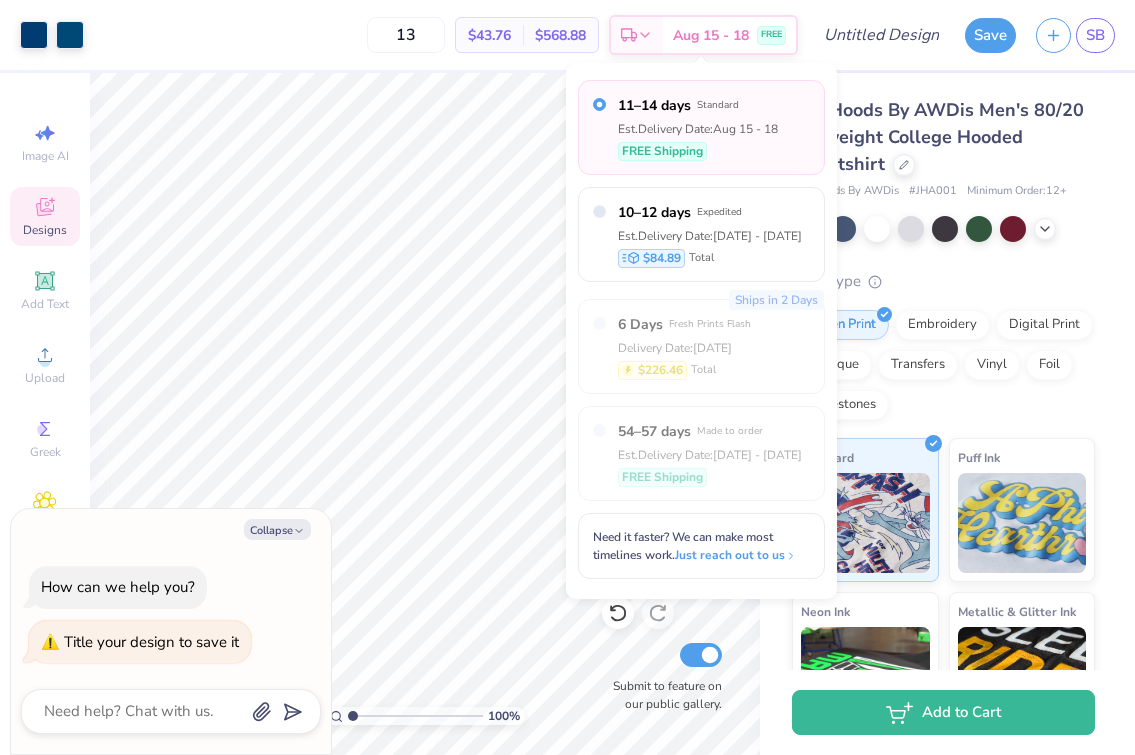 type on "x" 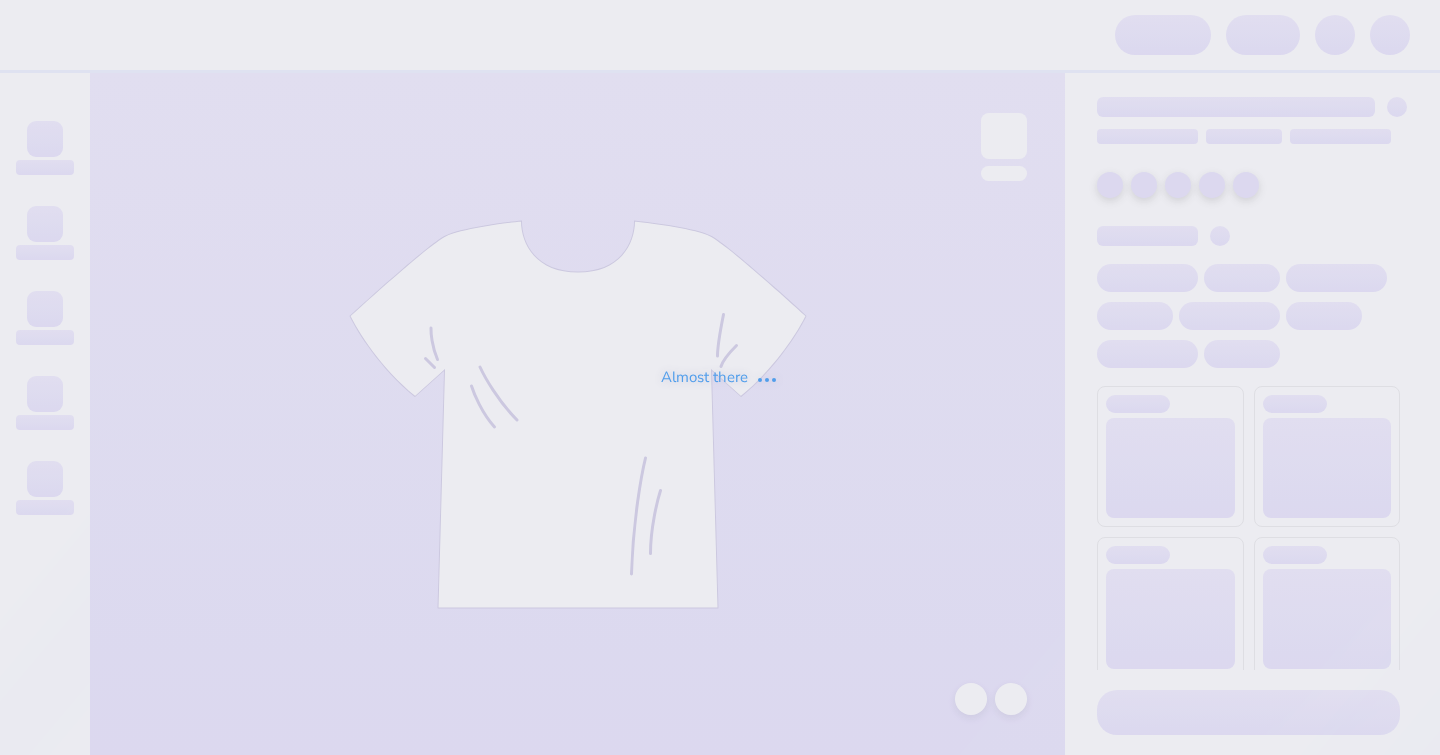 scroll, scrollTop: 0, scrollLeft: 0, axis: both 